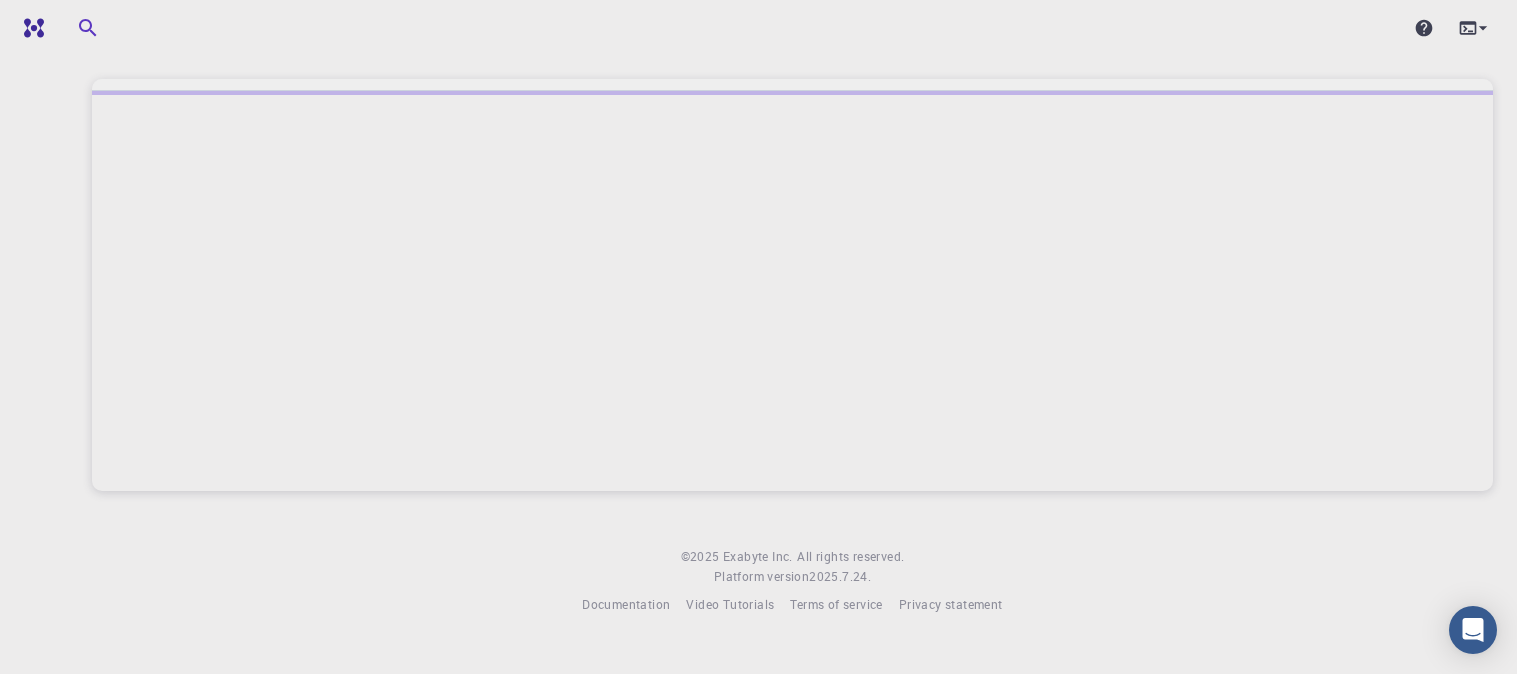 scroll, scrollTop: 0, scrollLeft: 0, axis: both 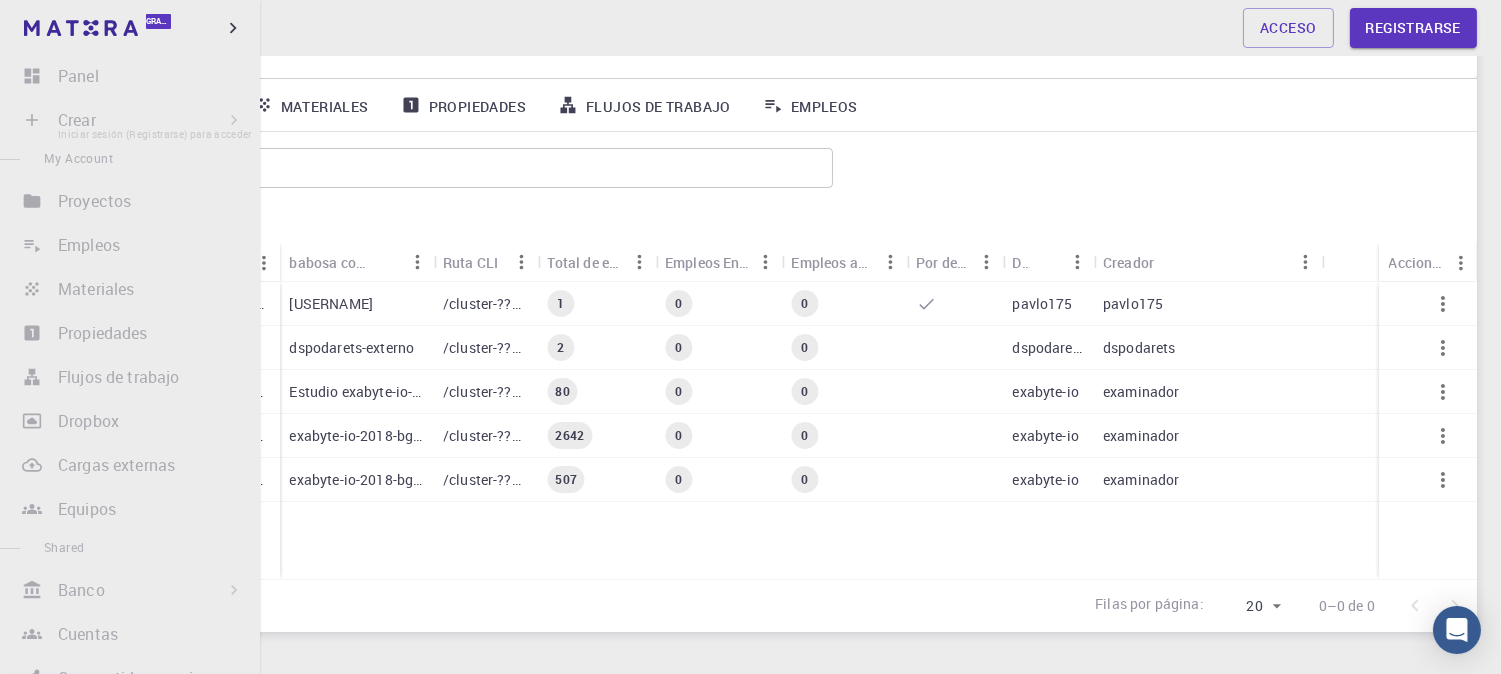 click on "Crear Iniciar sesión (Registrarse) para acceder Nuevo trabajo Nuevo material Crear material Subir archivo Importar desde el banco Importar desde terceros Nuevo flujo de trabajo Nuevo proyecto" at bounding box center (130, 120) 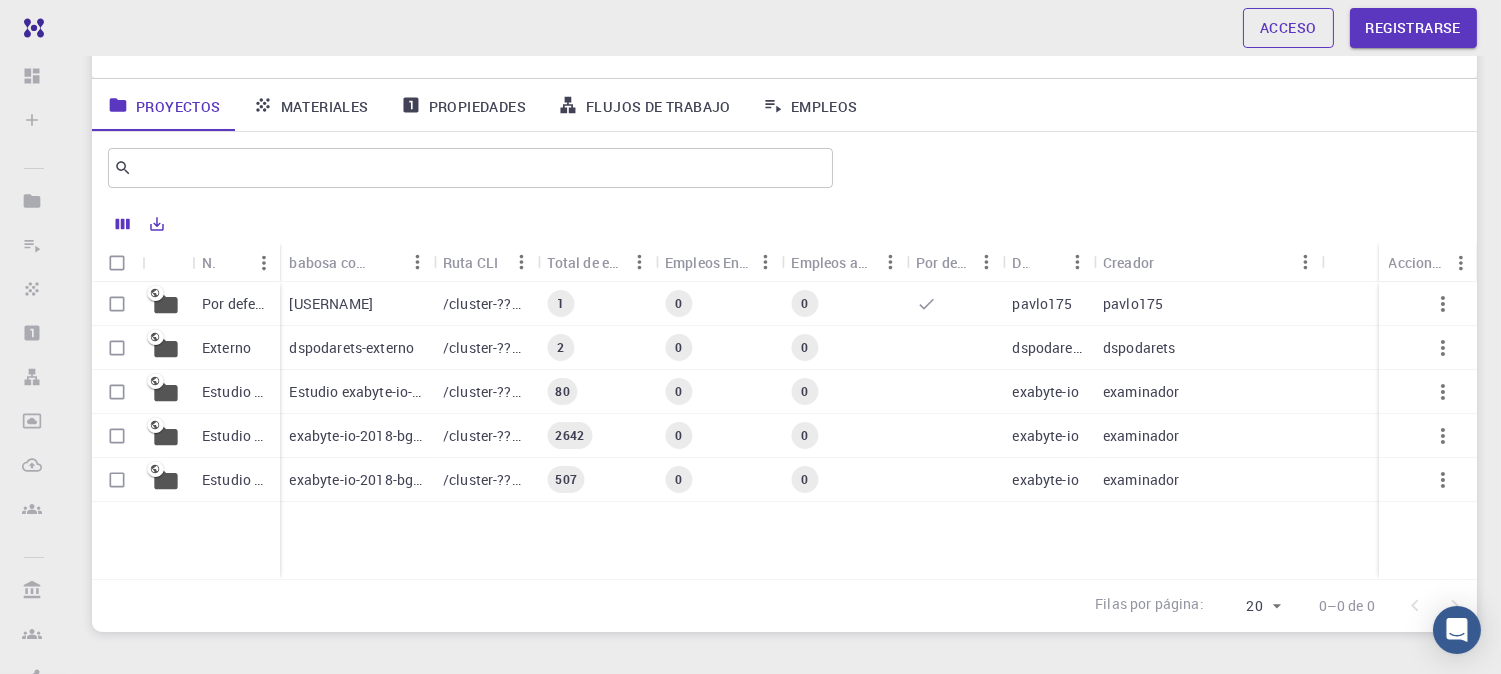 click on "Acceso" at bounding box center (1288, 27) 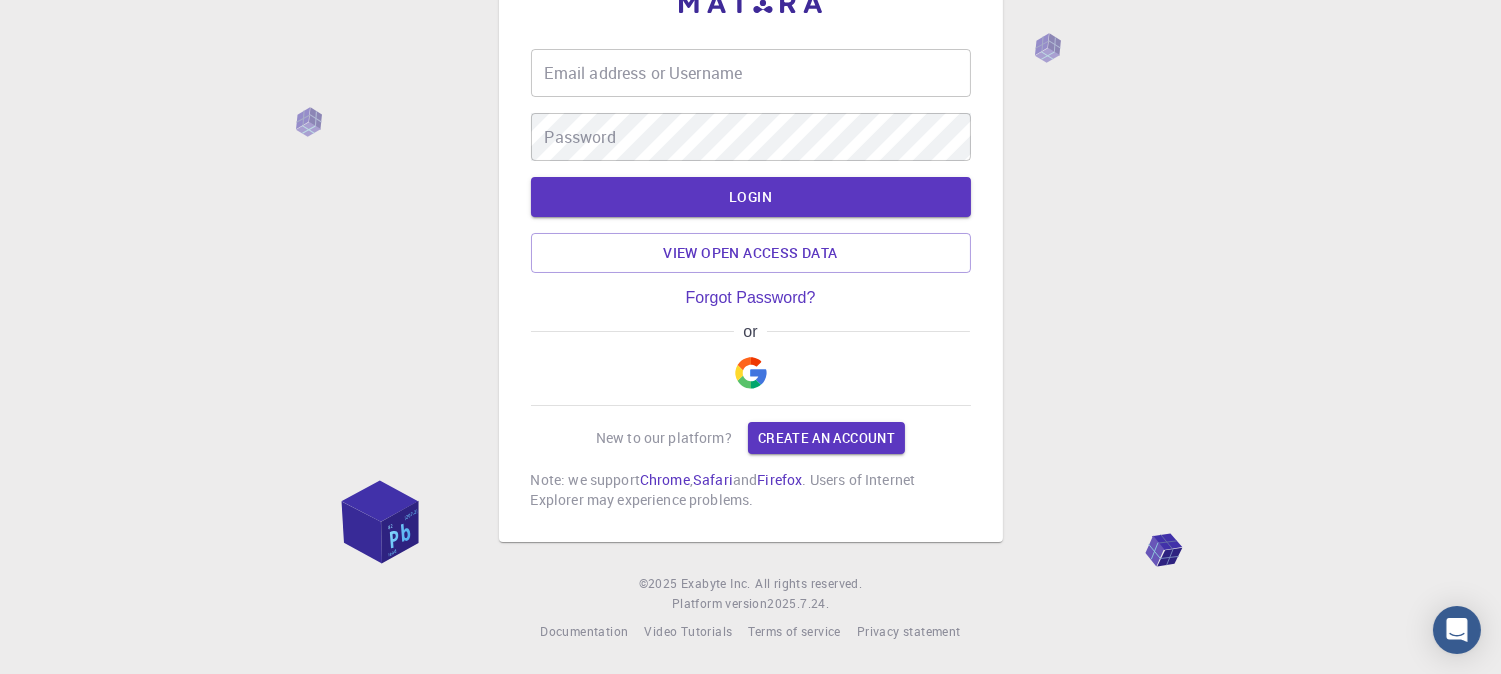 scroll, scrollTop: 0, scrollLeft: 0, axis: both 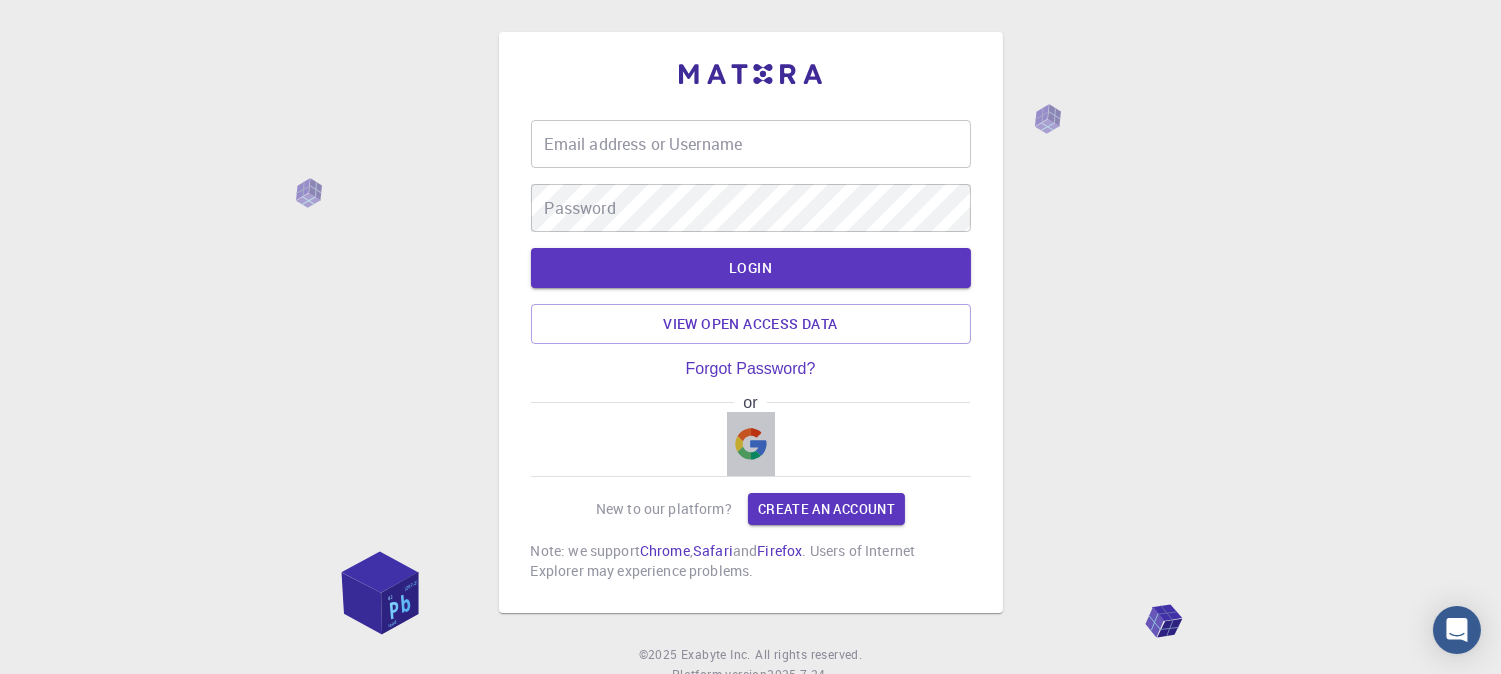 click at bounding box center (751, 444) 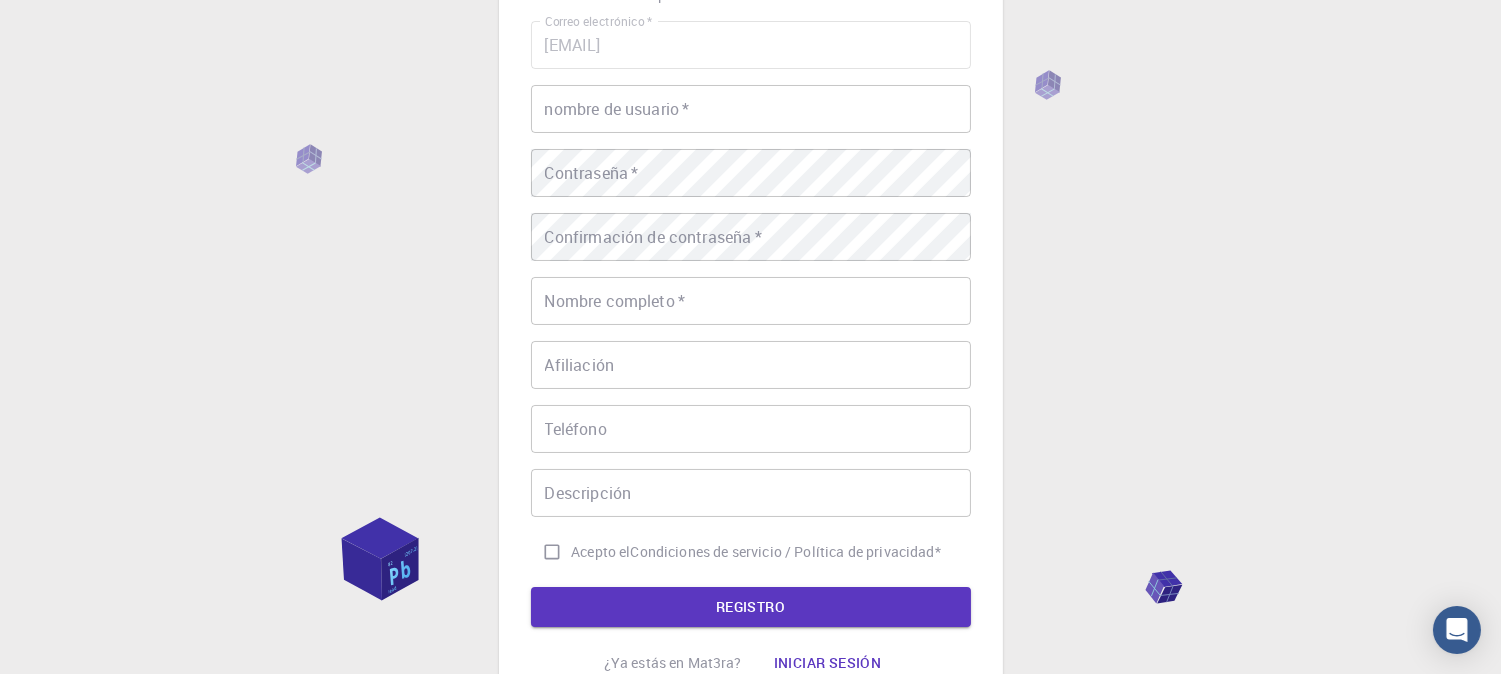 scroll, scrollTop: 0, scrollLeft: 0, axis: both 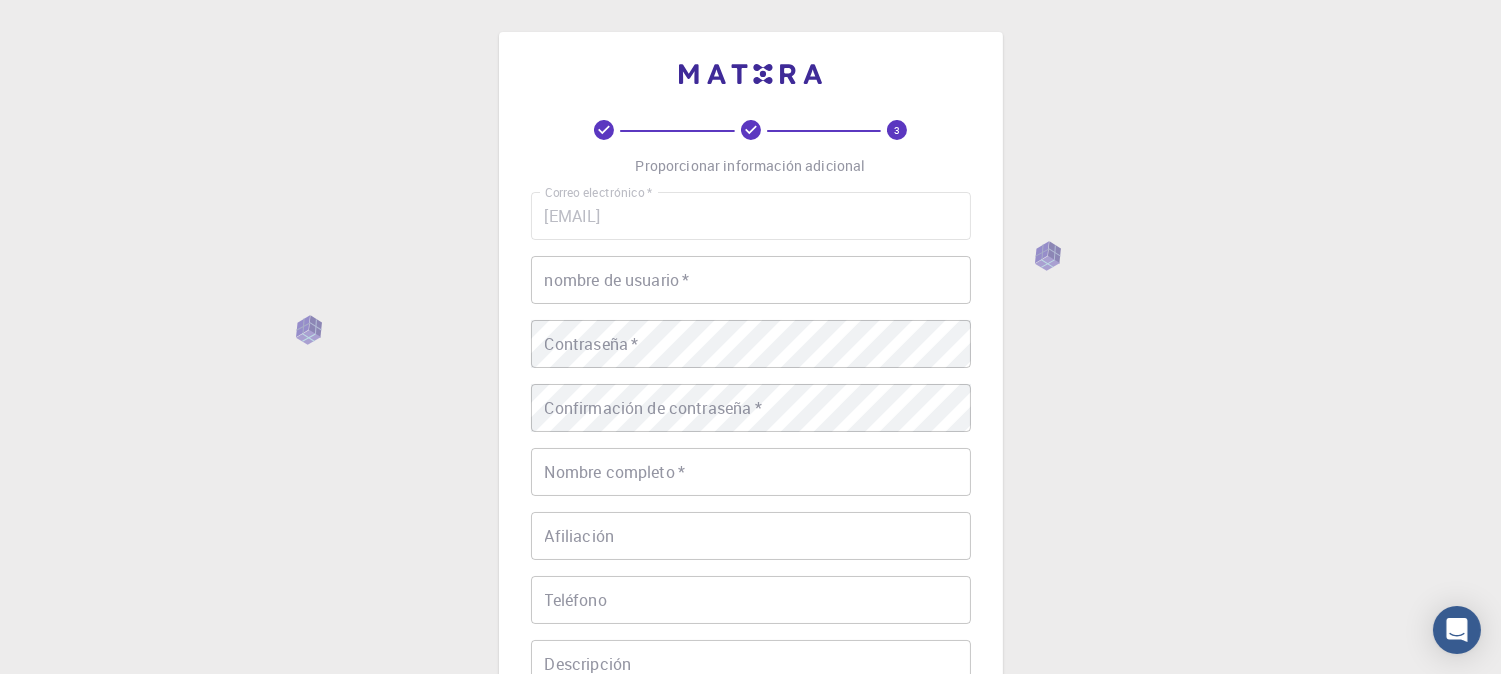 click on "nombre de usuario    *" at bounding box center [751, 280] 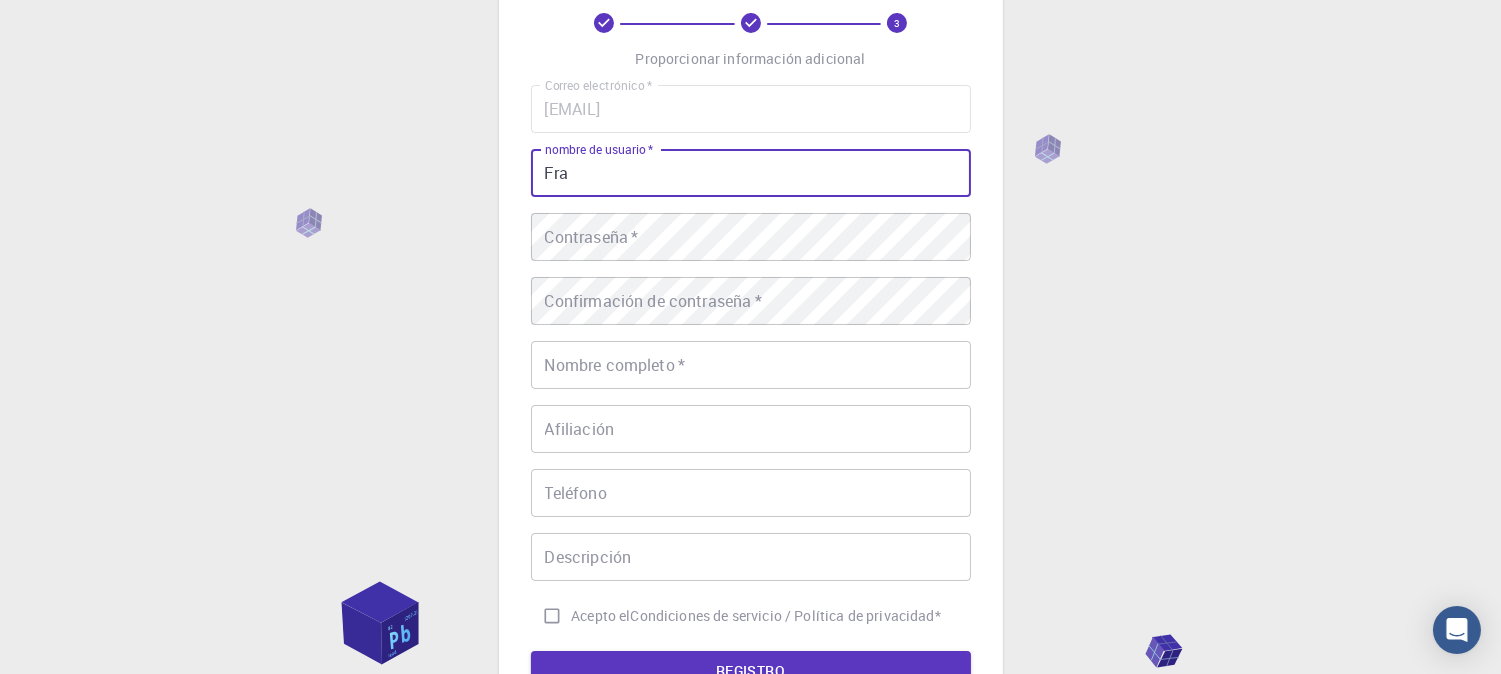 scroll, scrollTop: 0, scrollLeft: 0, axis: both 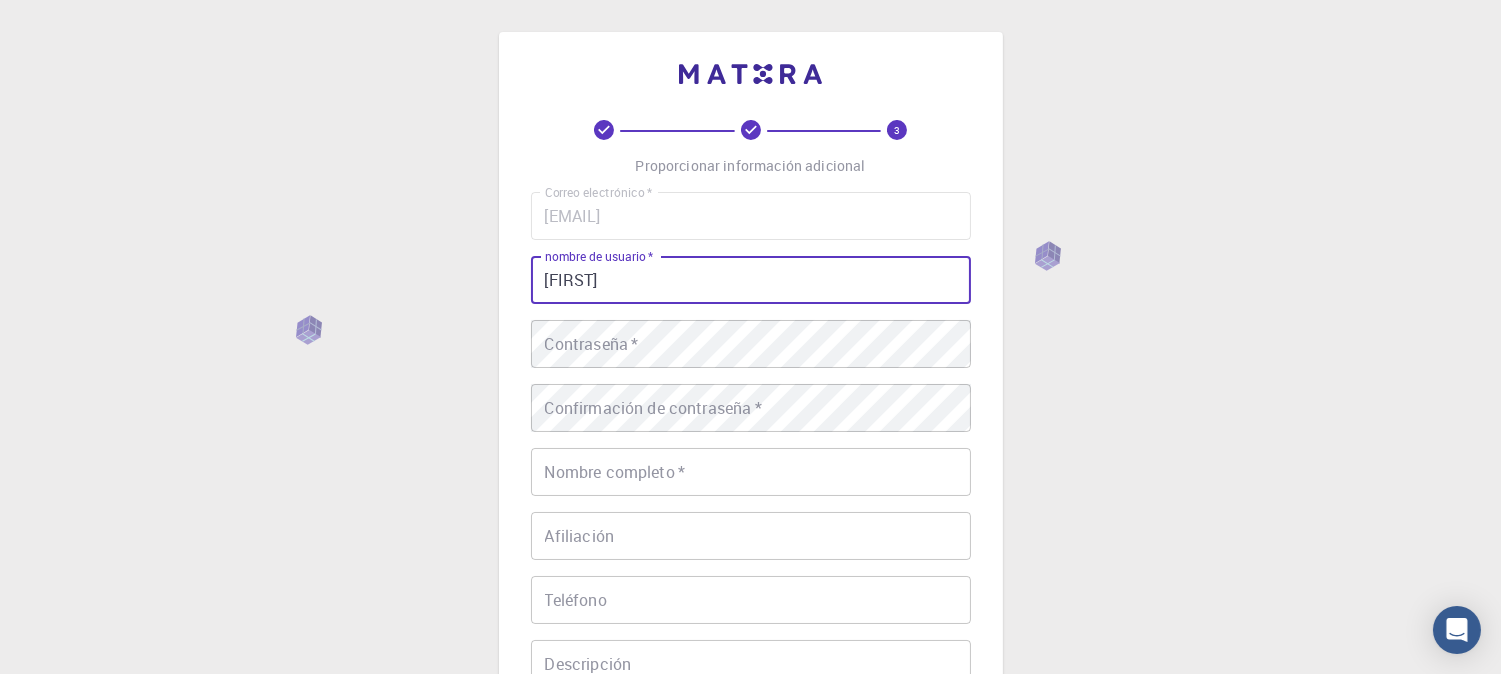 type on "[FIRST]" 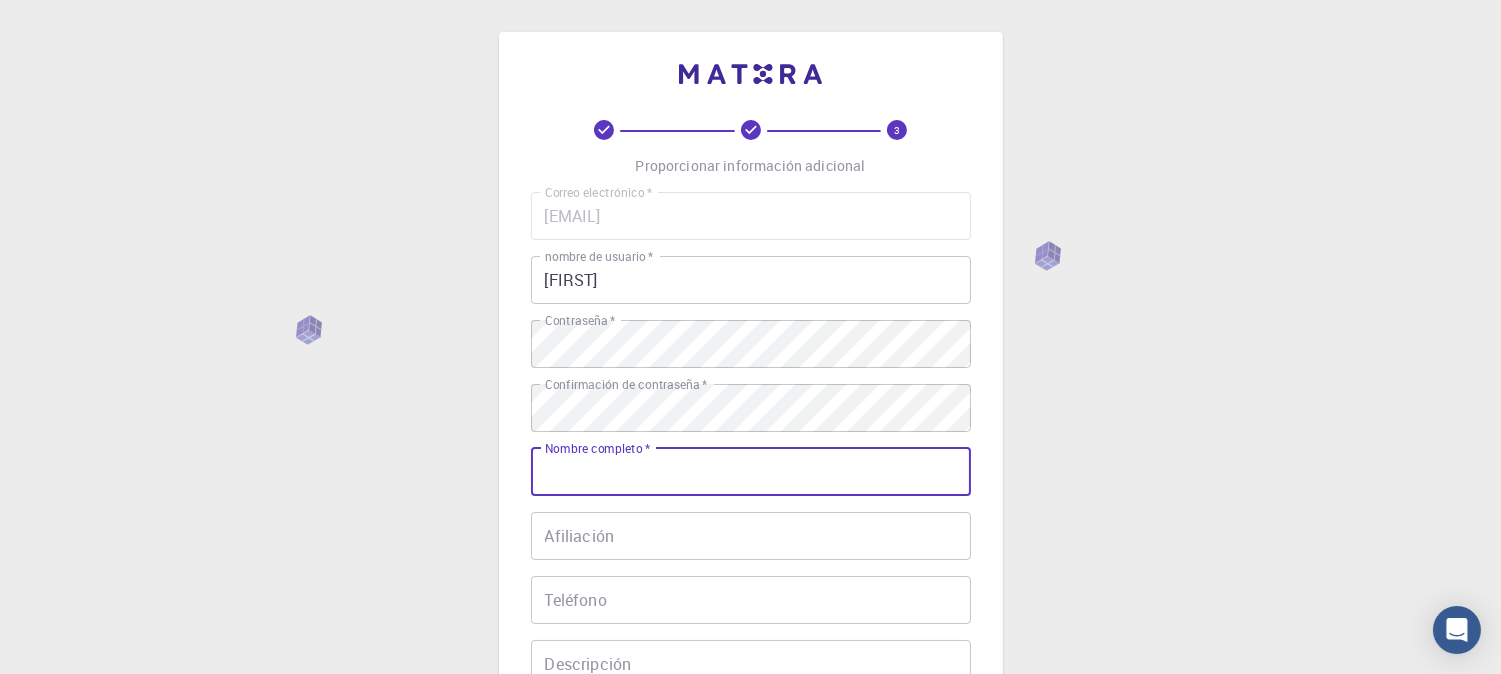 click on "Nombre completo    *" at bounding box center (751, 472) 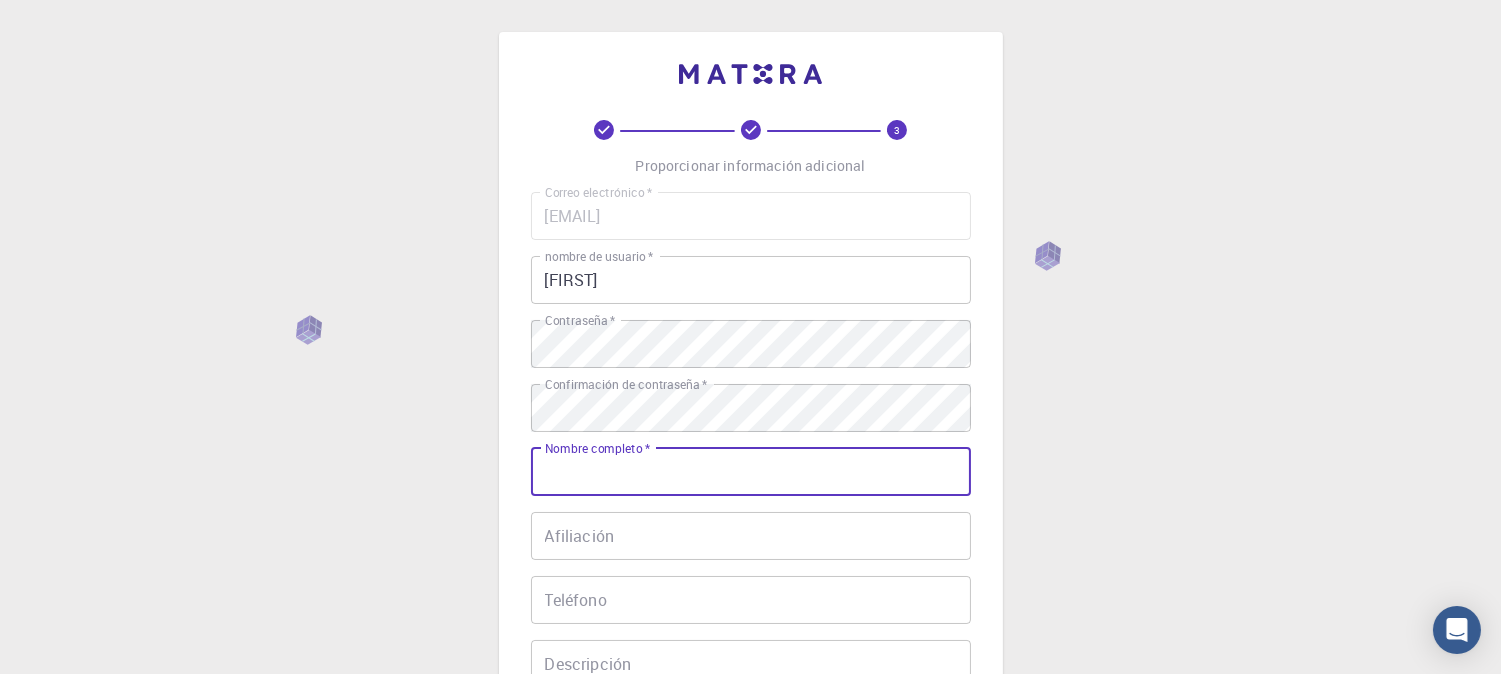 type on "Francisco del Puerto" 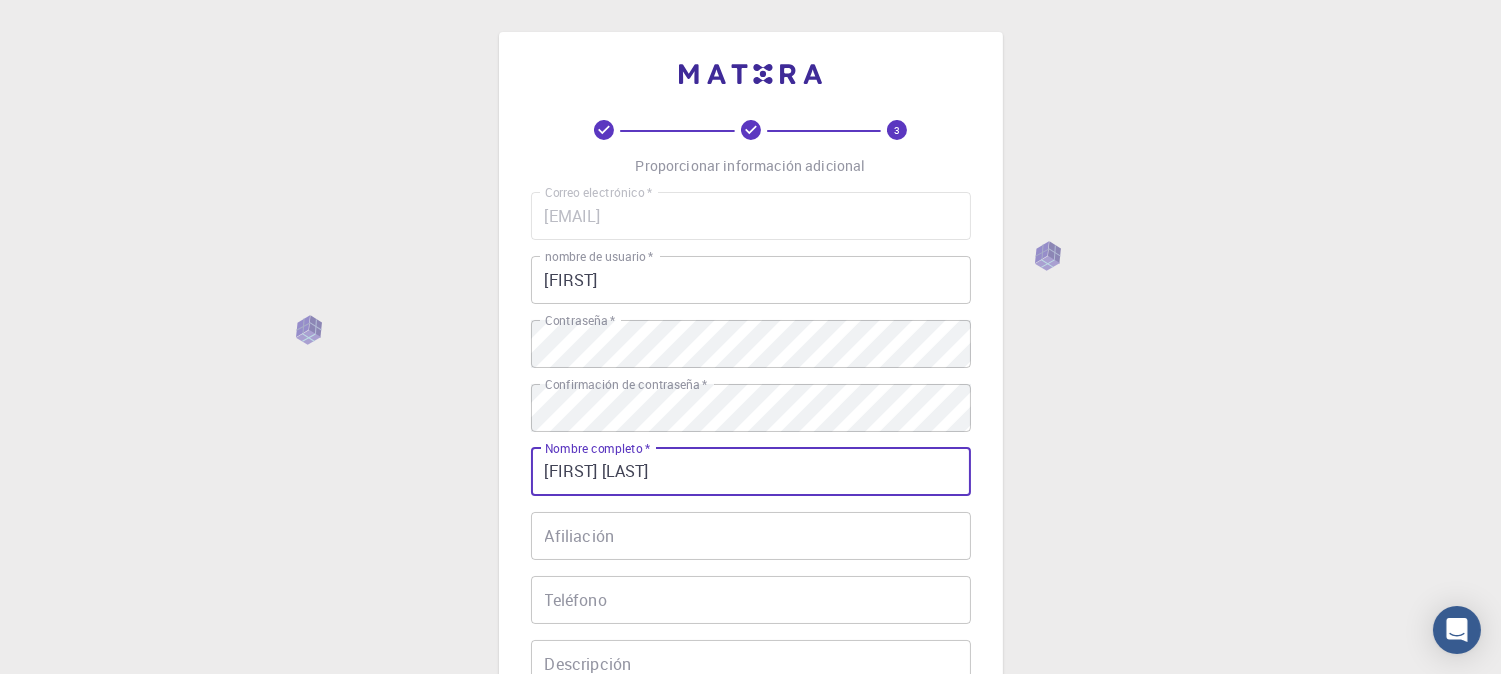 click on "Afiliación" at bounding box center (751, 536) 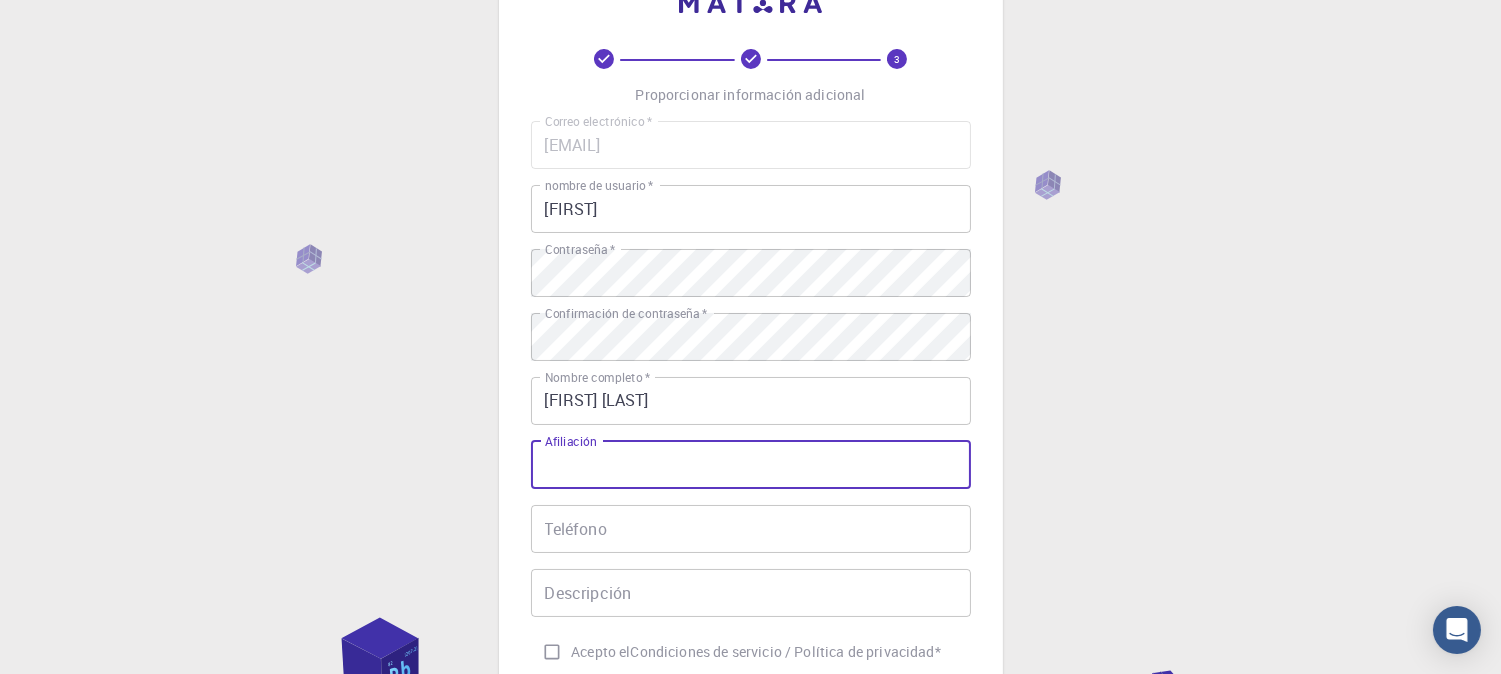 scroll, scrollTop: 111, scrollLeft: 0, axis: vertical 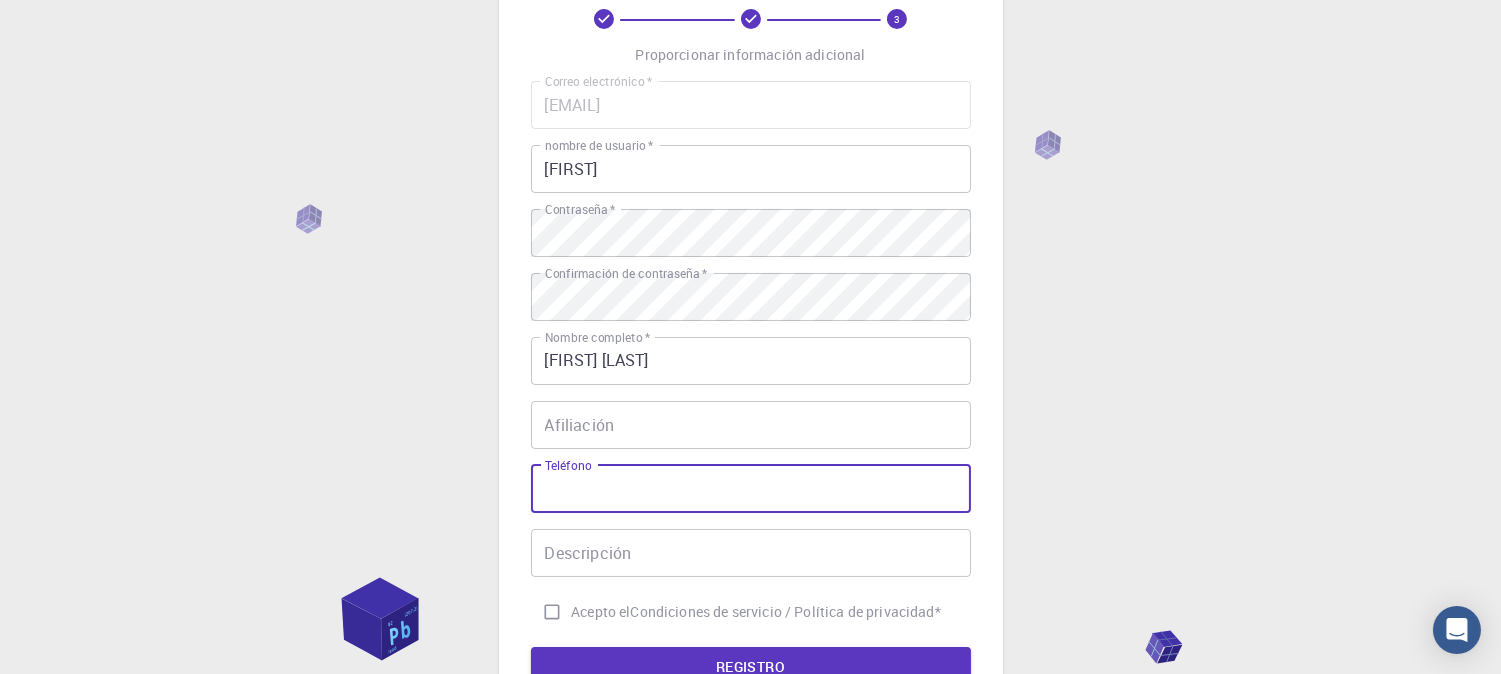 click on "Teléfono" at bounding box center [751, 489] 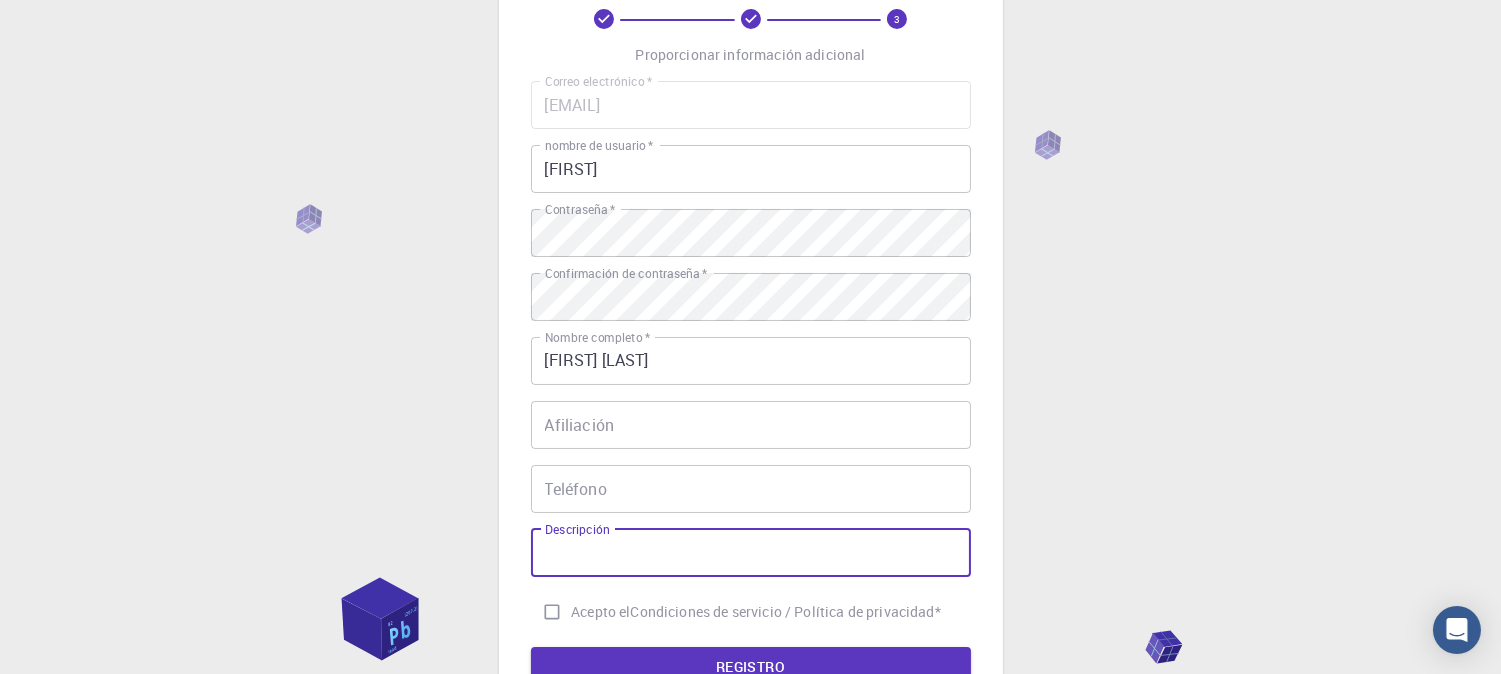 click on "Descripción" at bounding box center (751, 553) 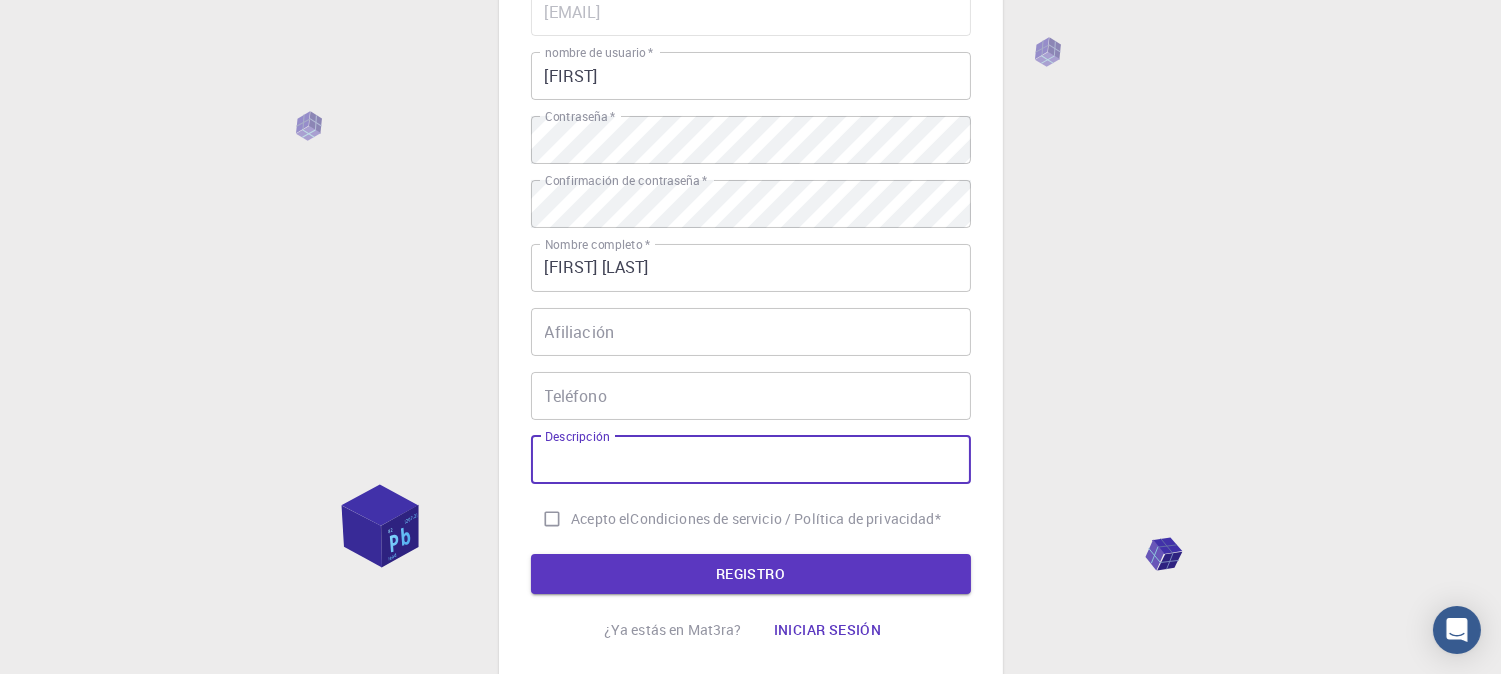 scroll, scrollTop: 333, scrollLeft: 0, axis: vertical 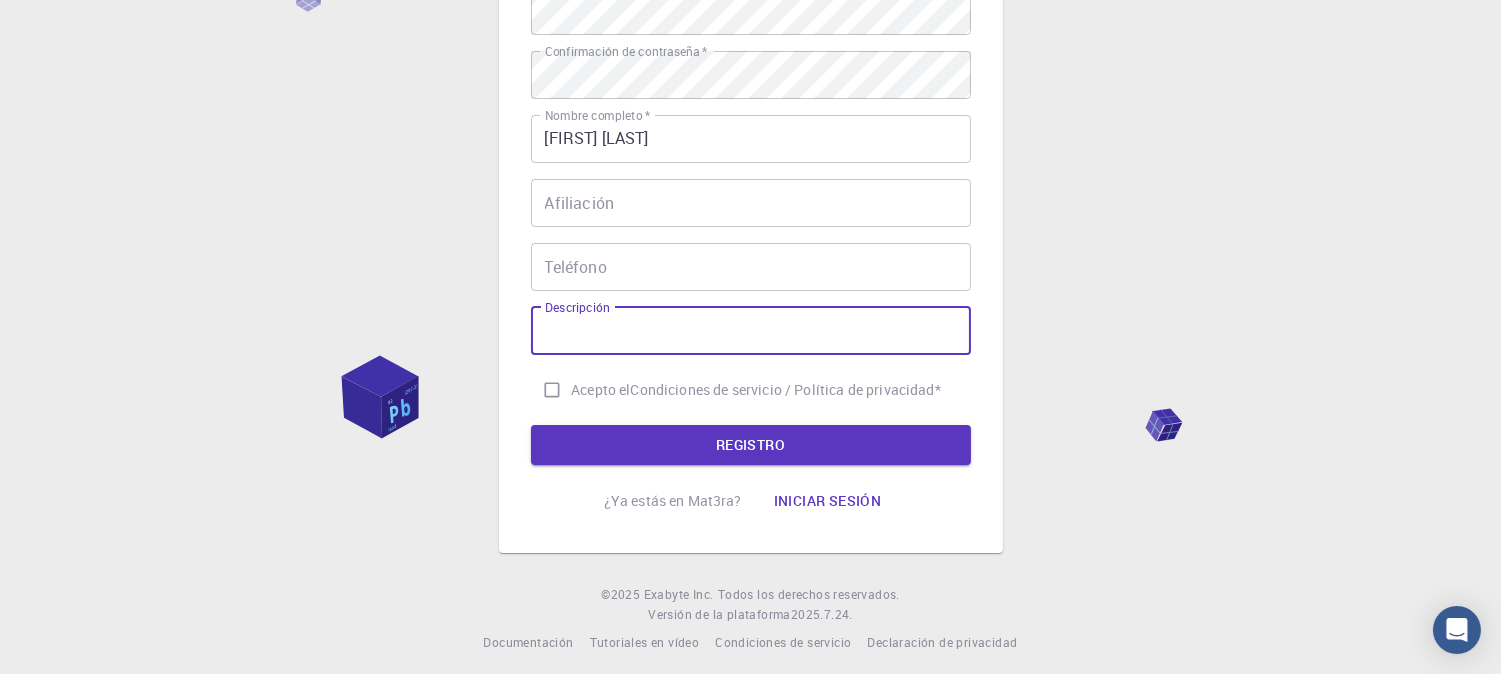 click on "Acepto el  Condiciones de servicio / Política de privacidad  *" at bounding box center (552, 390) 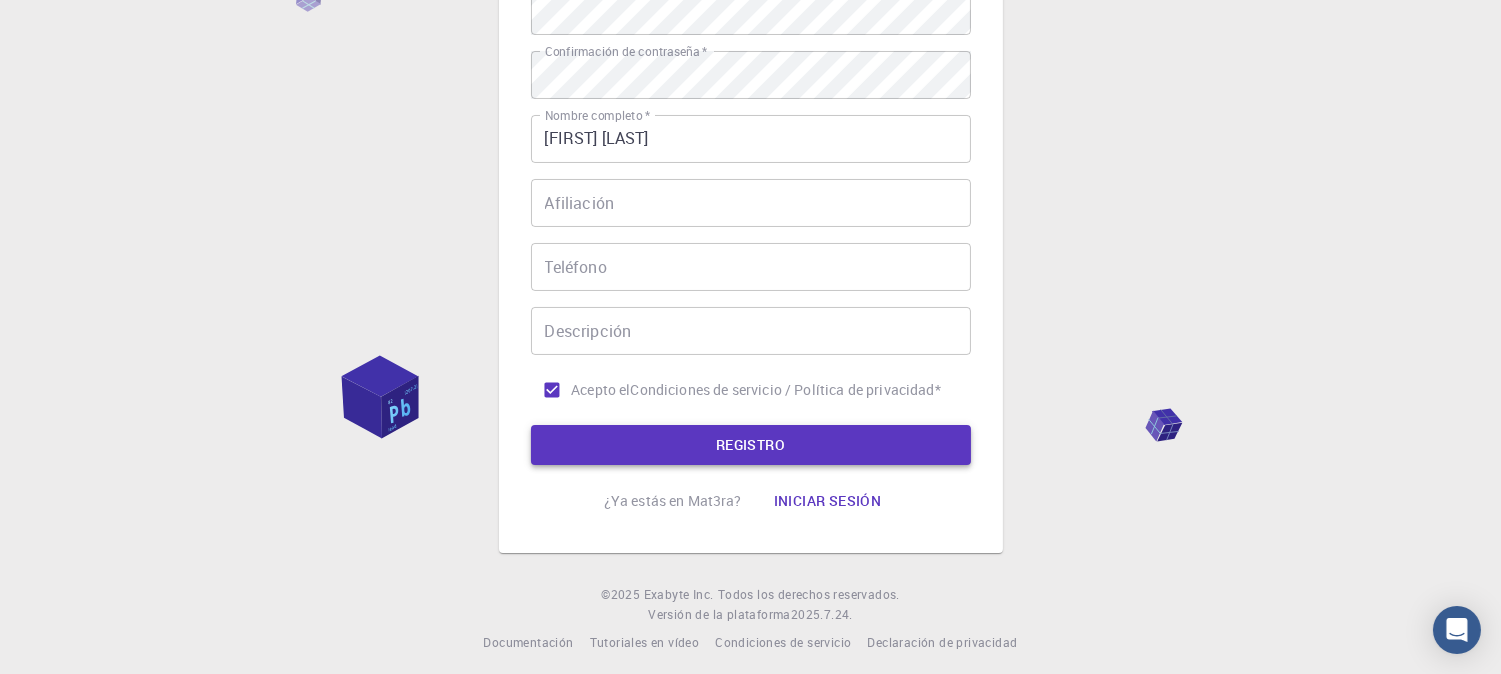 click on "REGISTRO" at bounding box center [751, 445] 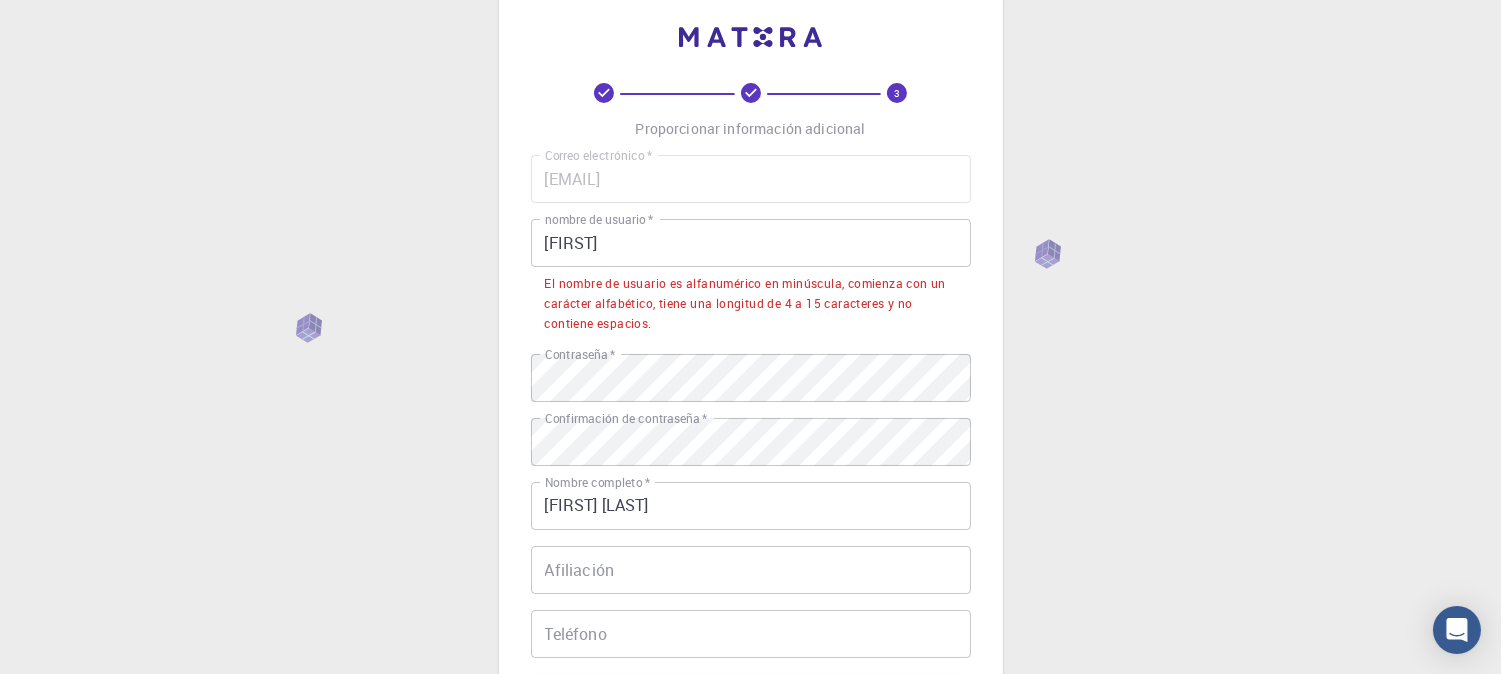 scroll, scrollTop: 0, scrollLeft: 0, axis: both 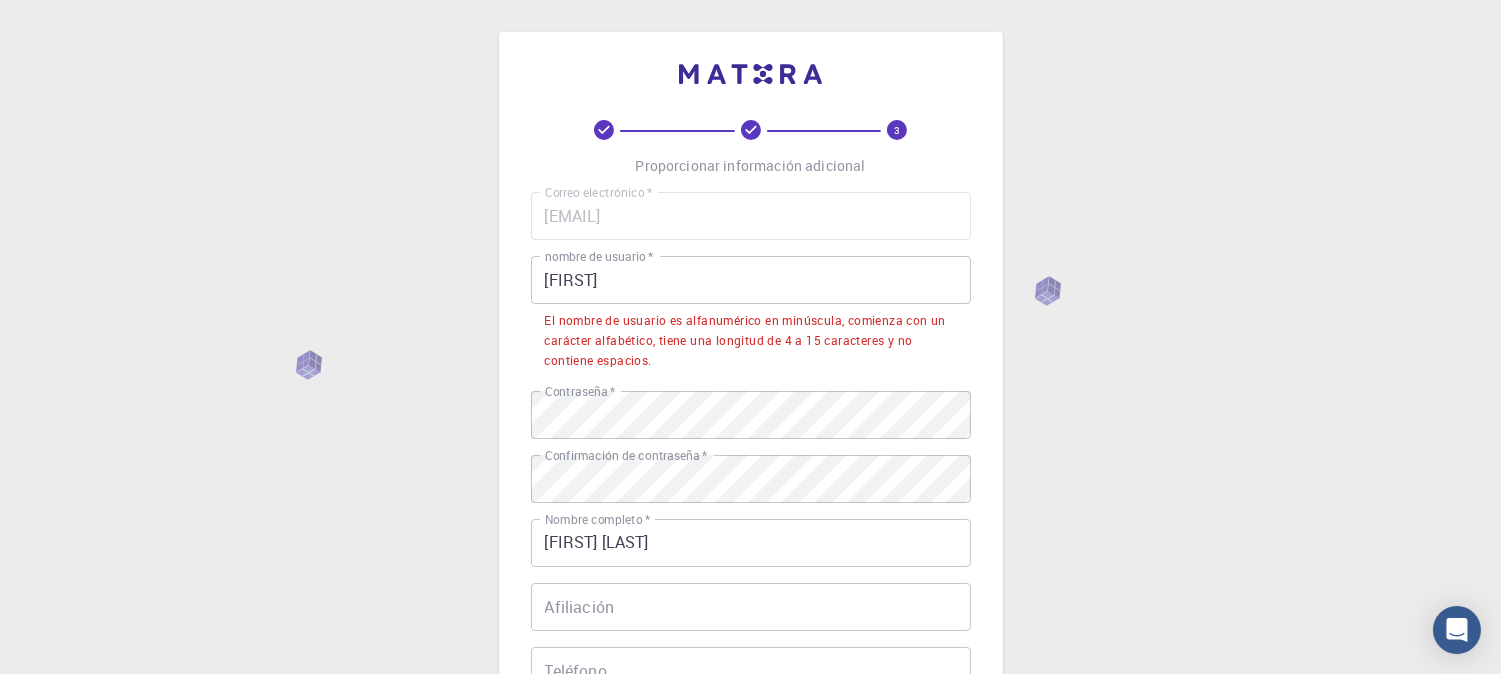 click on "Francisco" at bounding box center [751, 280] 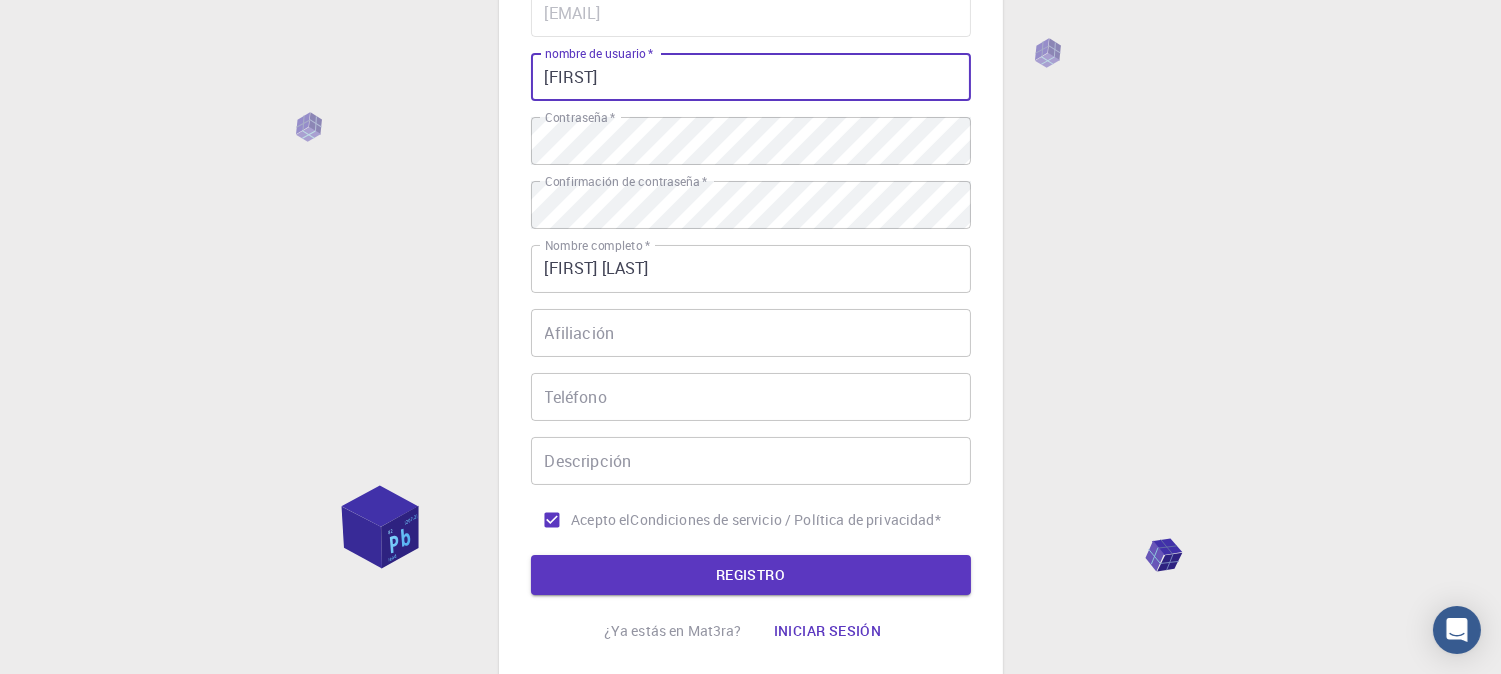 scroll, scrollTop: 345, scrollLeft: 0, axis: vertical 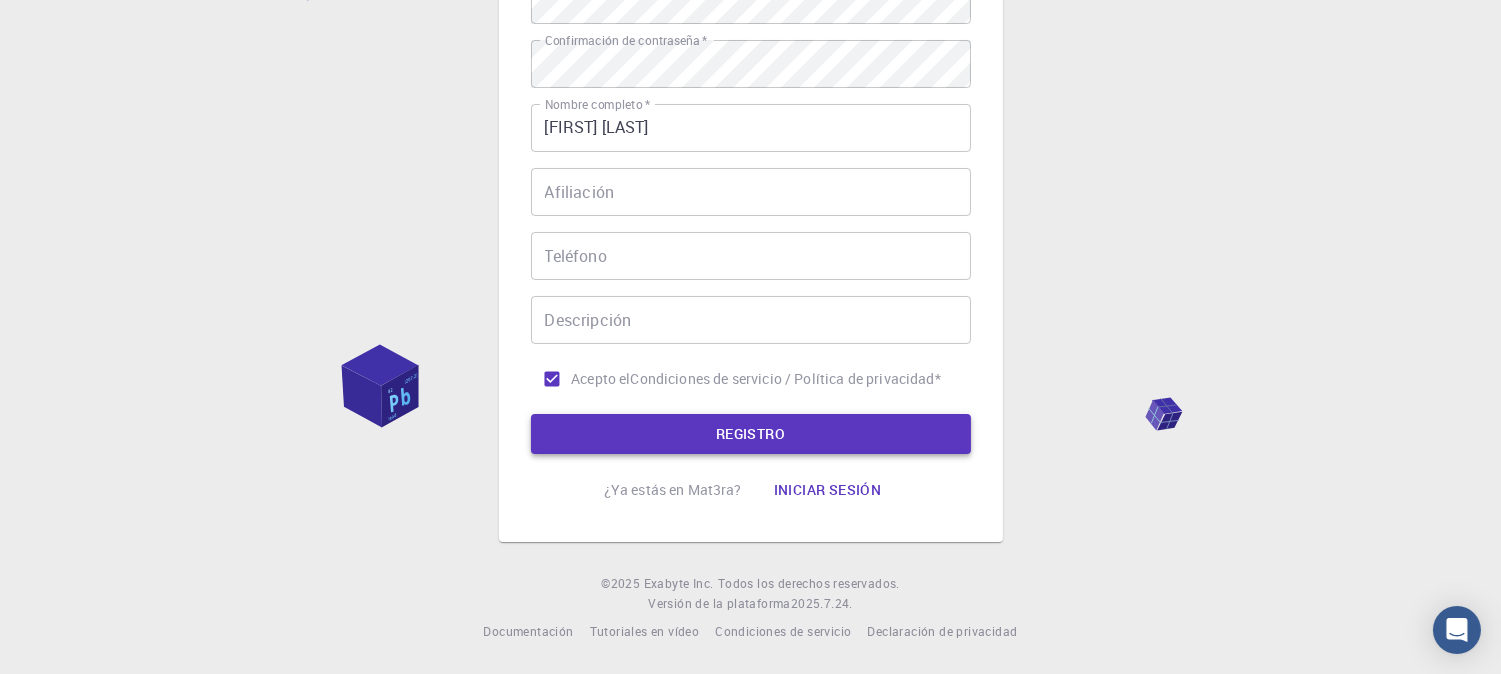 type on "francisco" 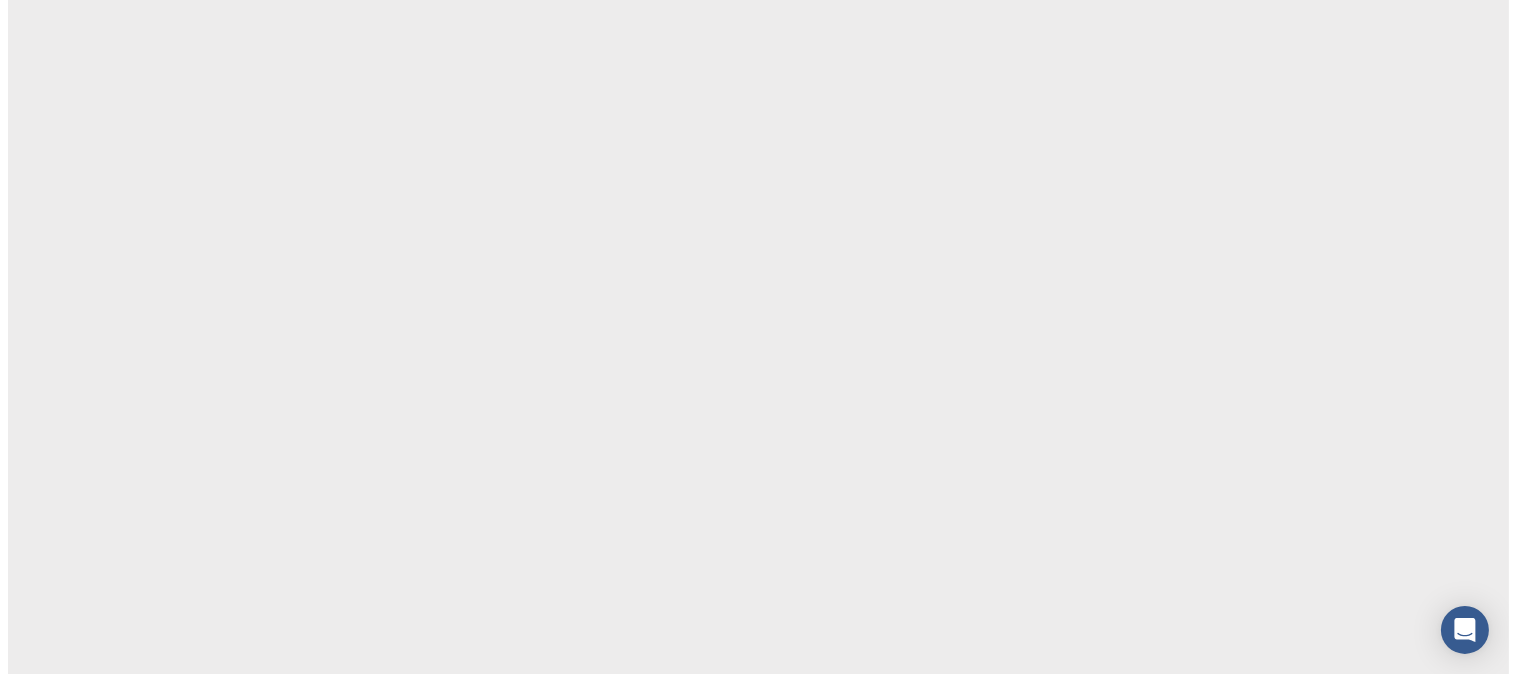 scroll, scrollTop: 0, scrollLeft: 0, axis: both 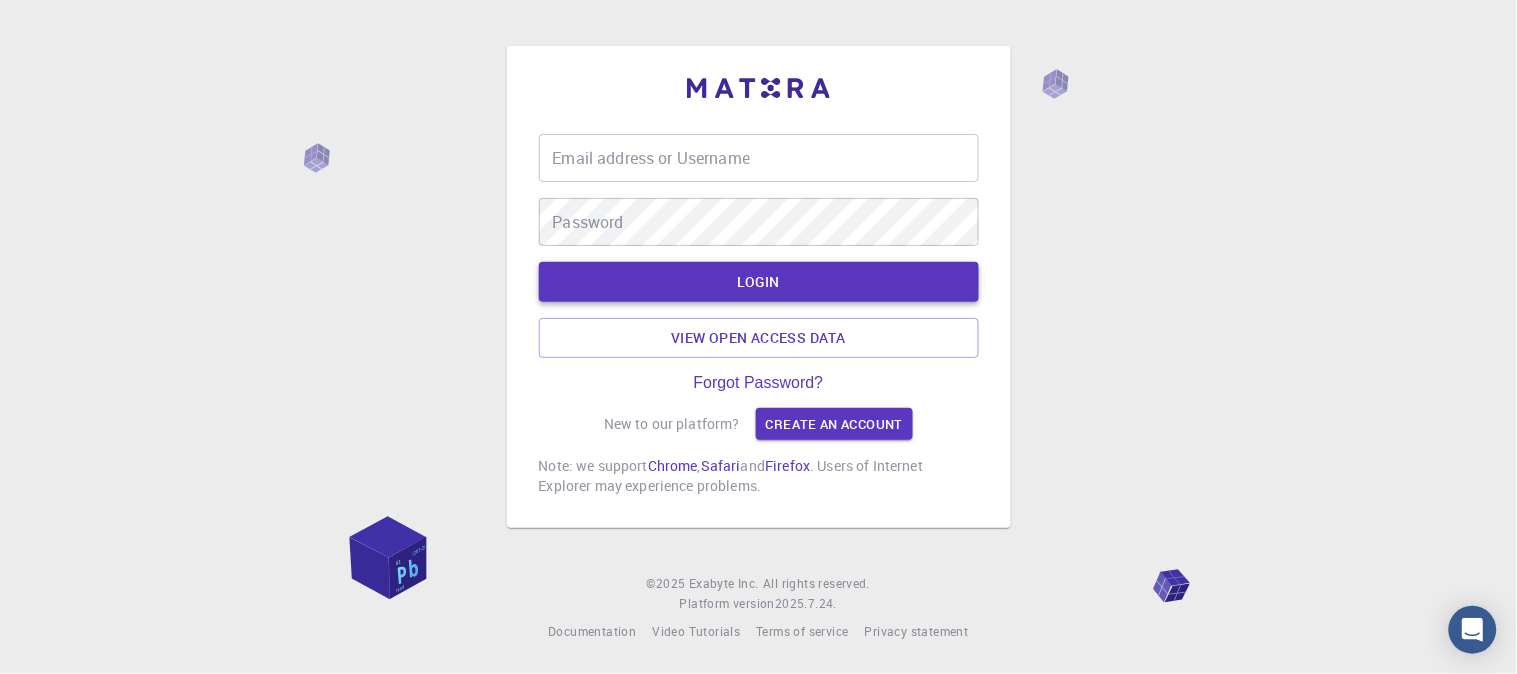 type on "[FIRST]" 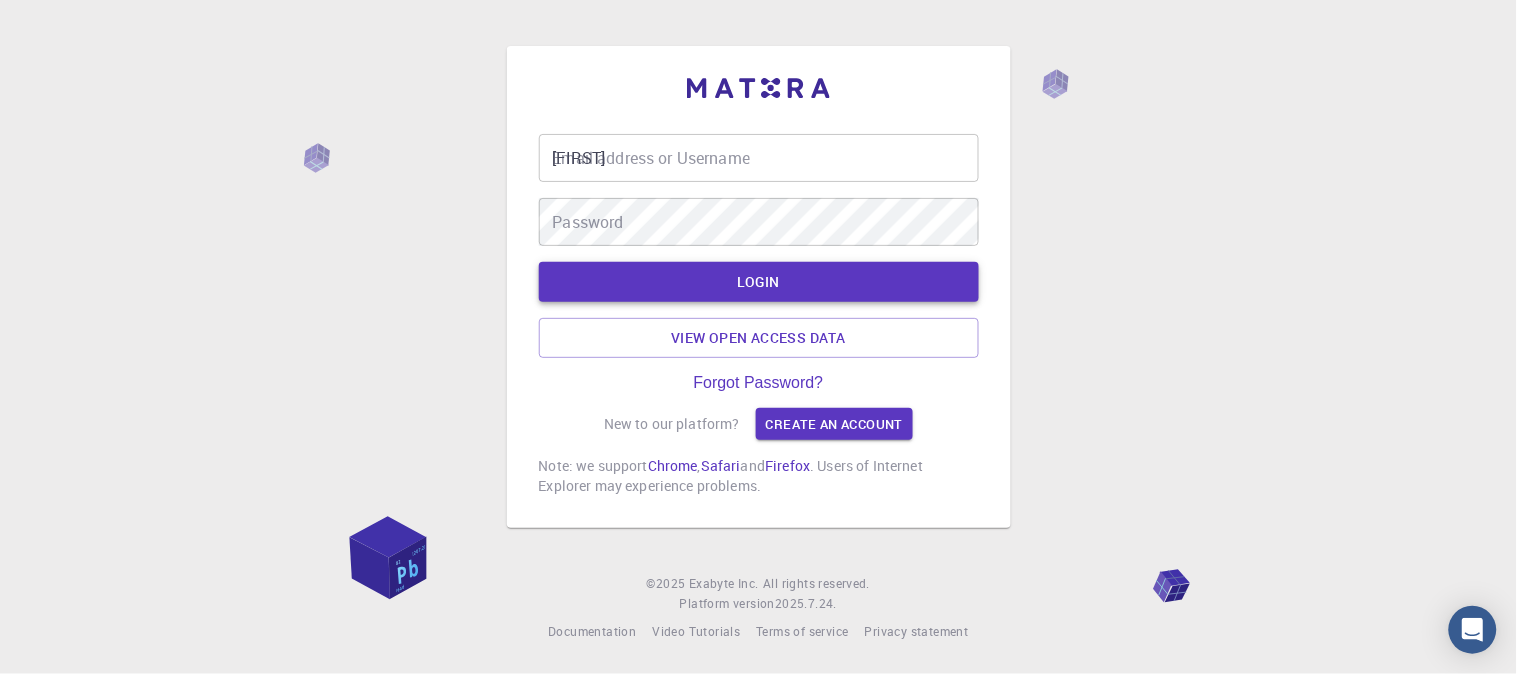 click on "LOGIN" at bounding box center [759, 282] 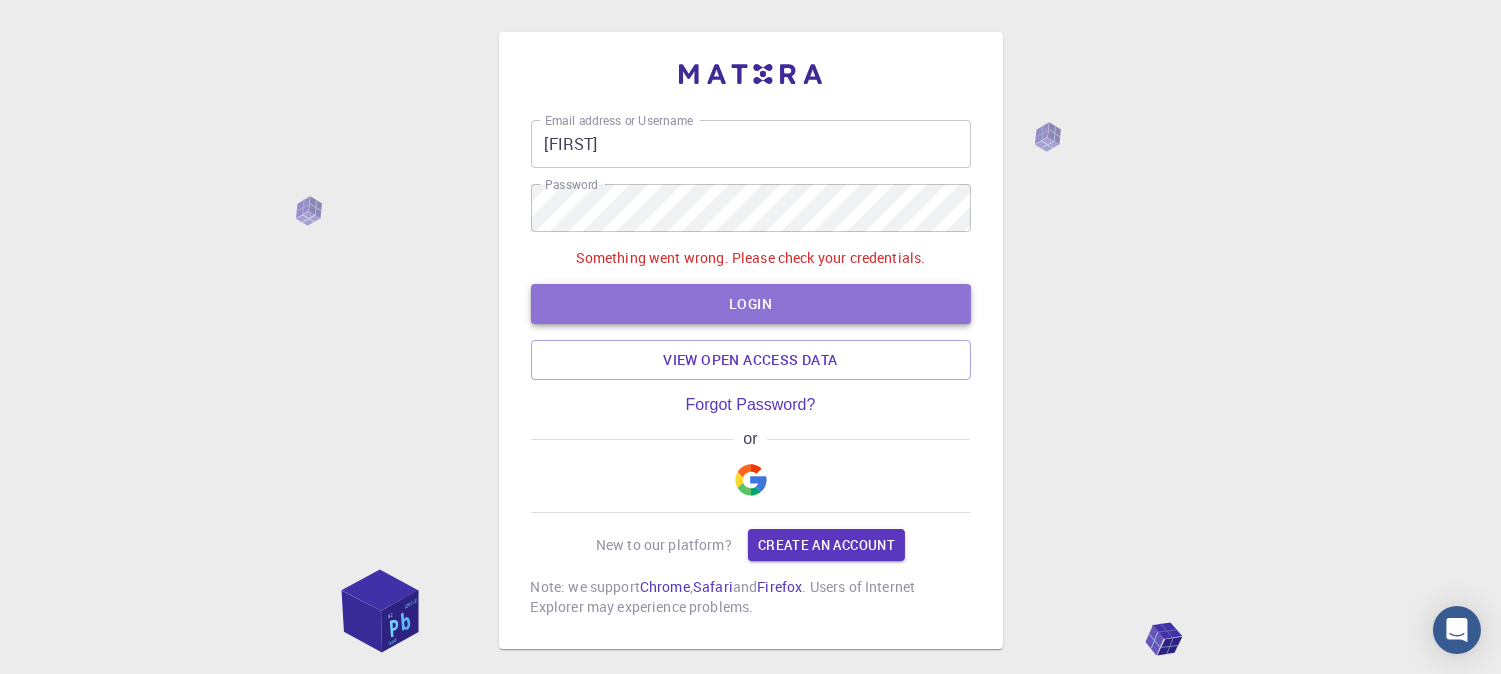 click on "LOGIN" at bounding box center (751, 304) 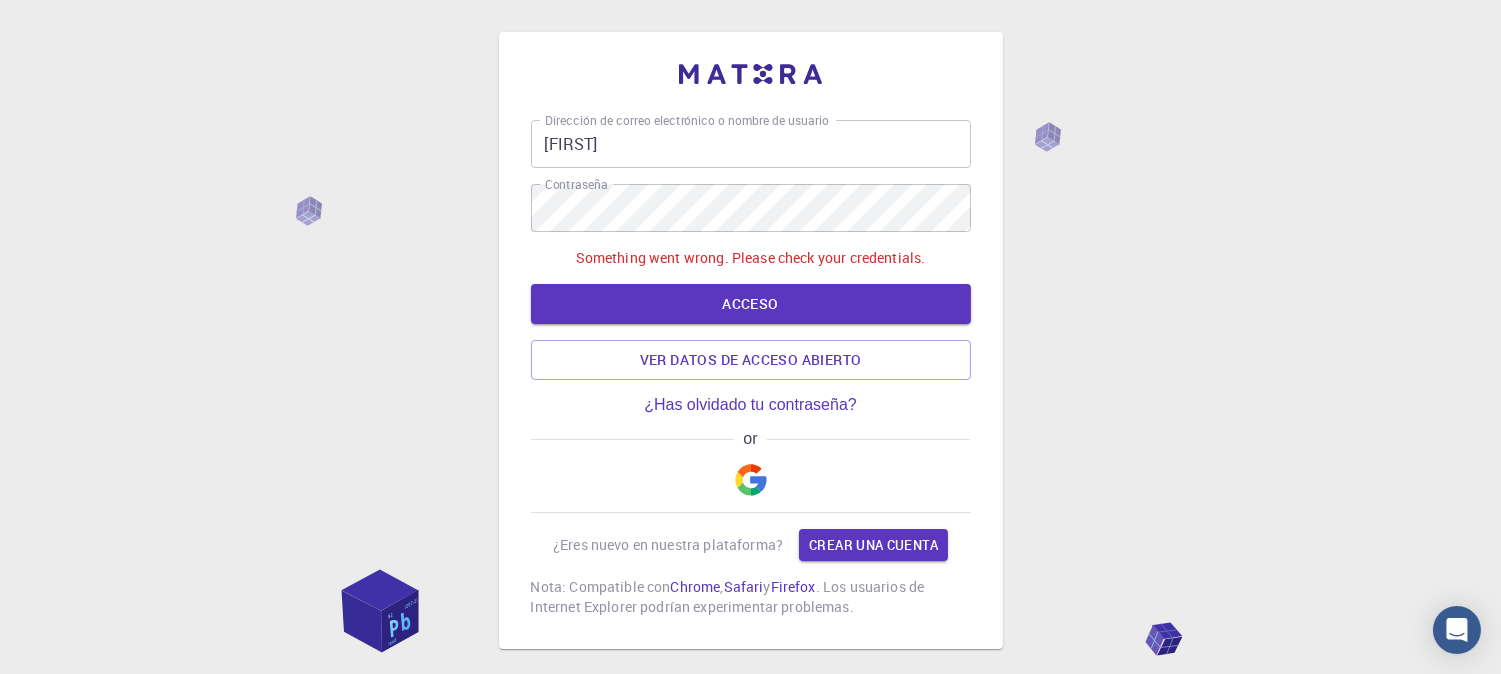 click at bounding box center [751, 480] 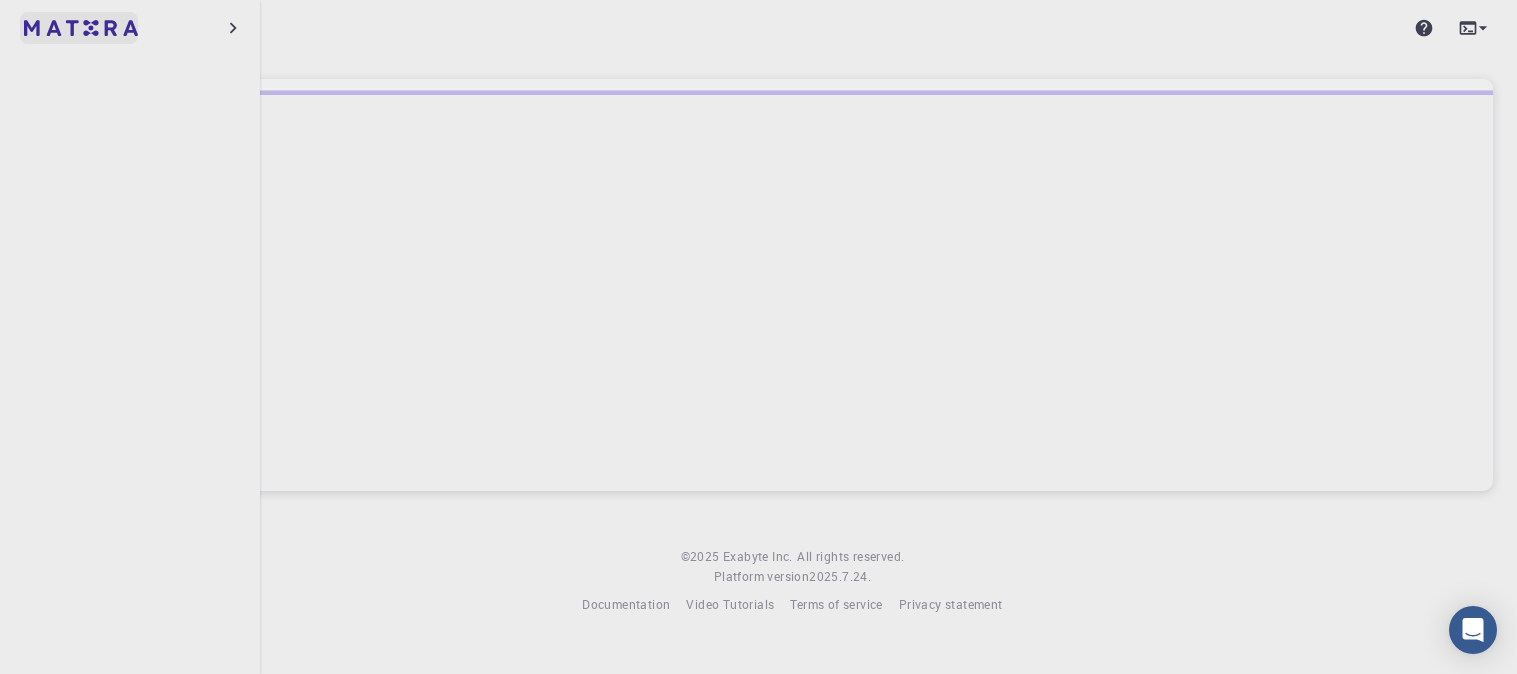 scroll, scrollTop: 0, scrollLeft: 0, axis: both 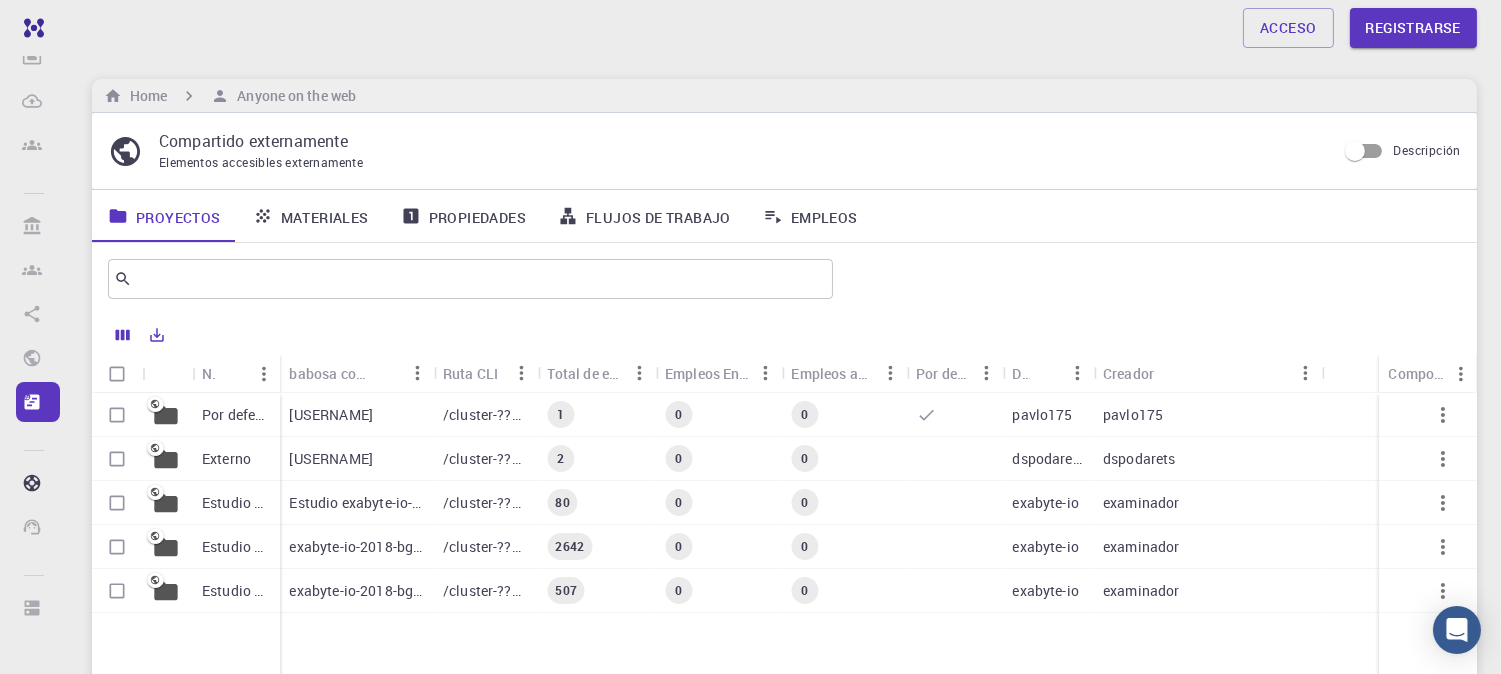 click on "[USERNAME]" at bounding box center (332, 414) 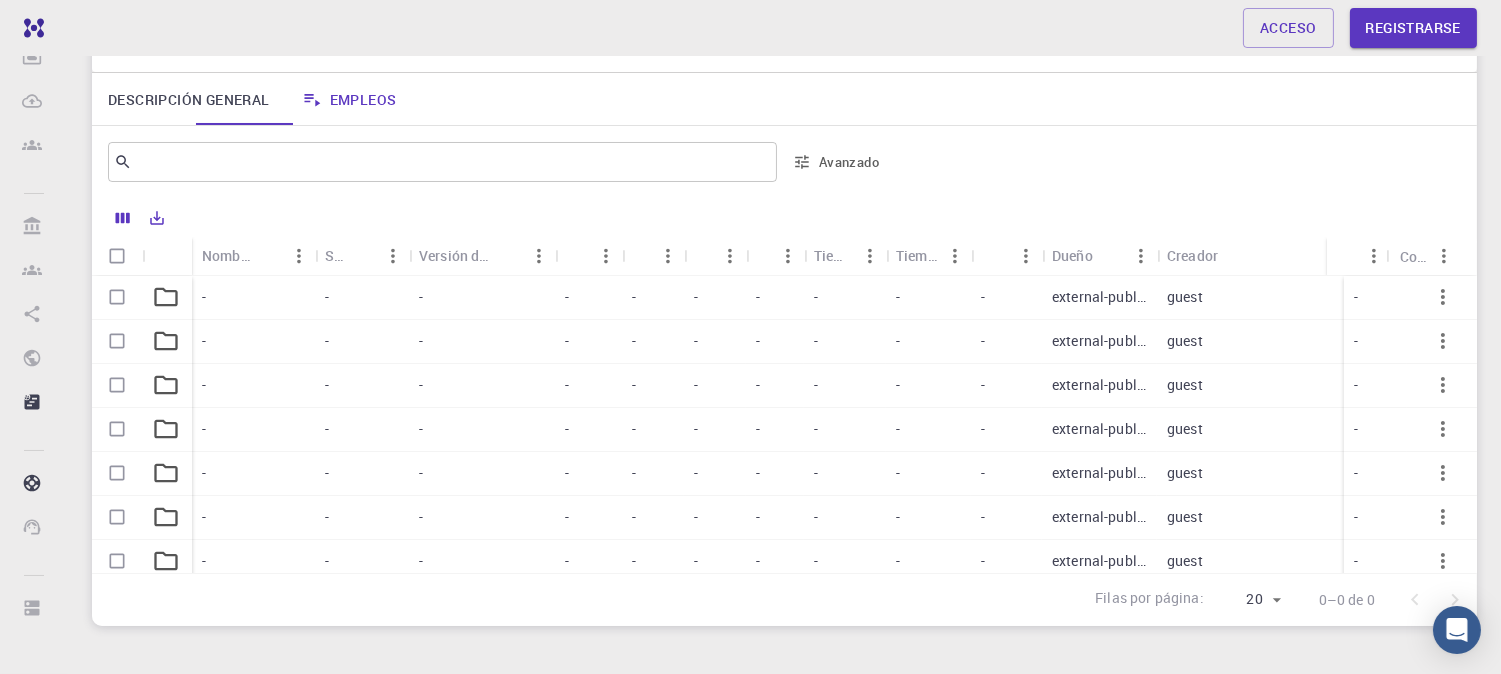 scroll, scrollTop: 222, scrollLeft: 0, axis: vertical 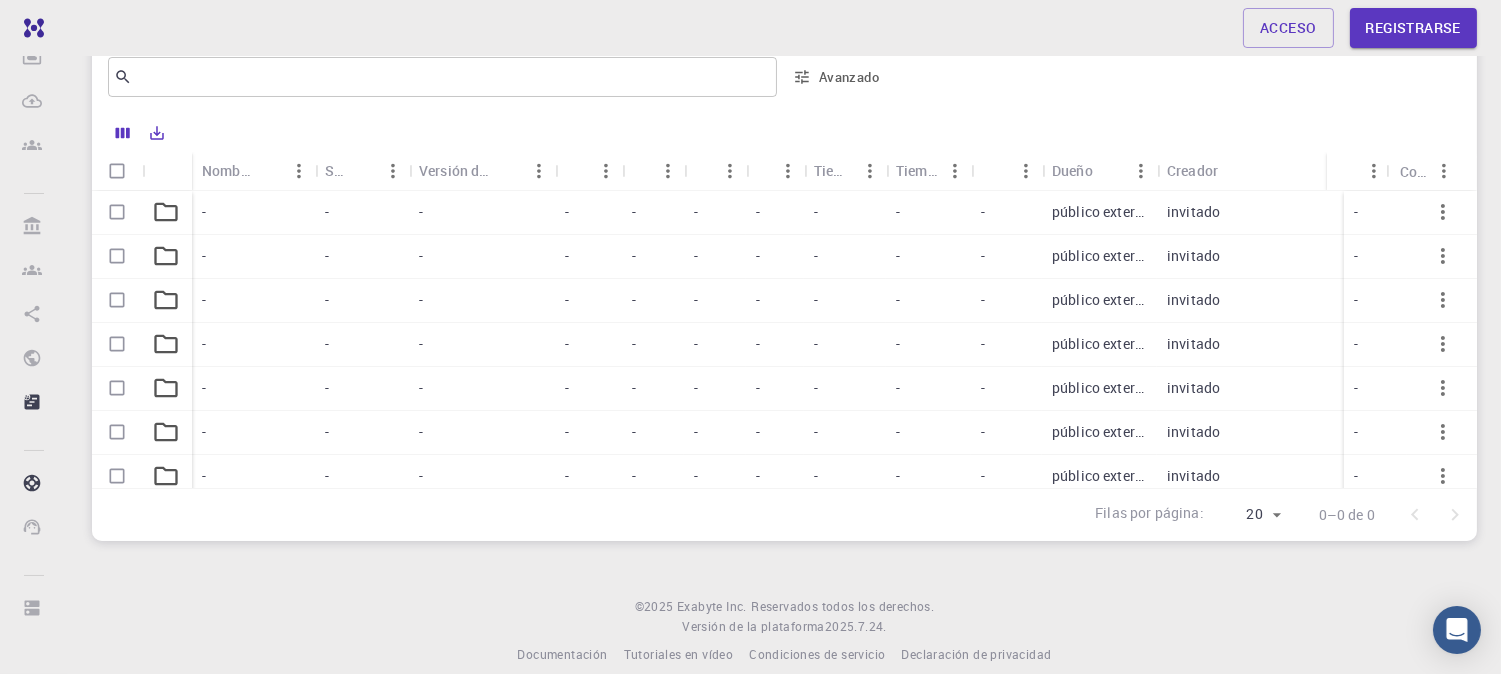 click on "-" at bounding box center [362, 213] 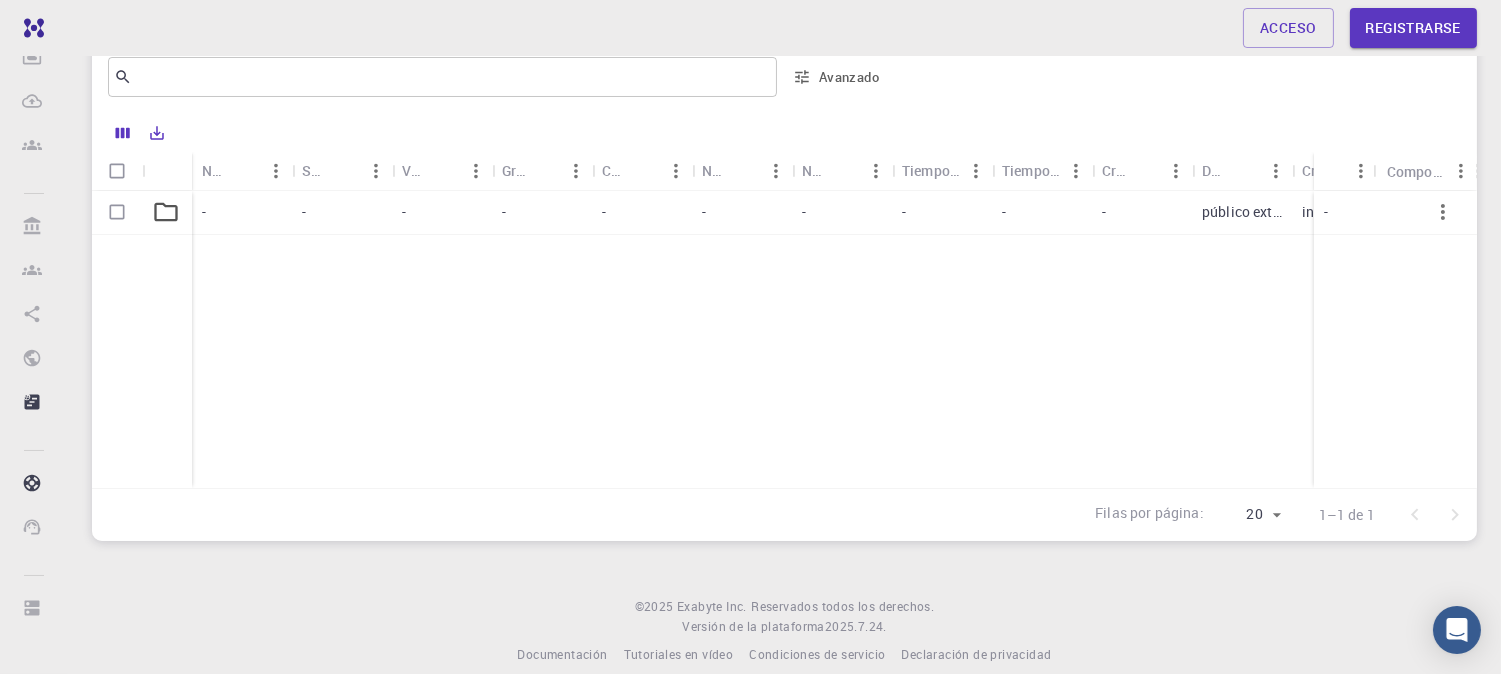 scroll, scrollTop: 0, scrollLeft: 0, axis: both 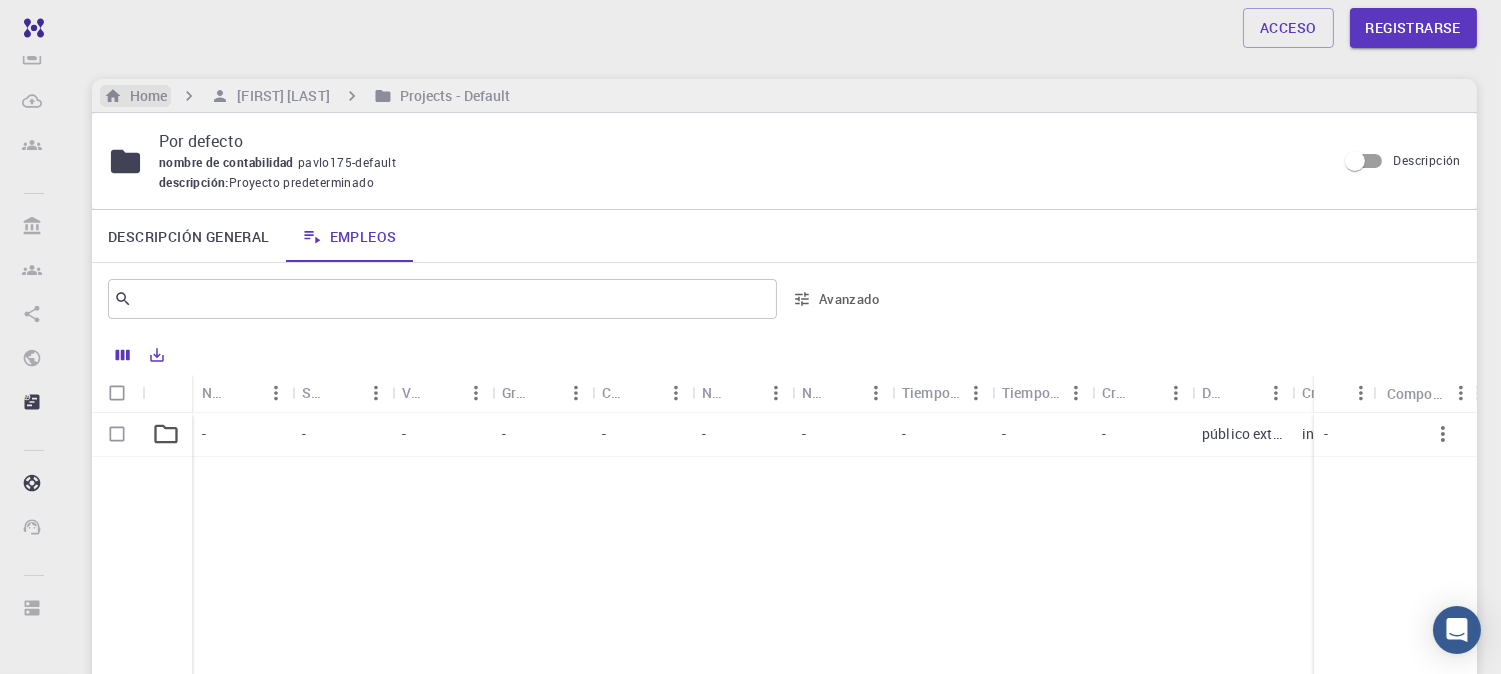 click on "Home" at bounding box center (144, 96) 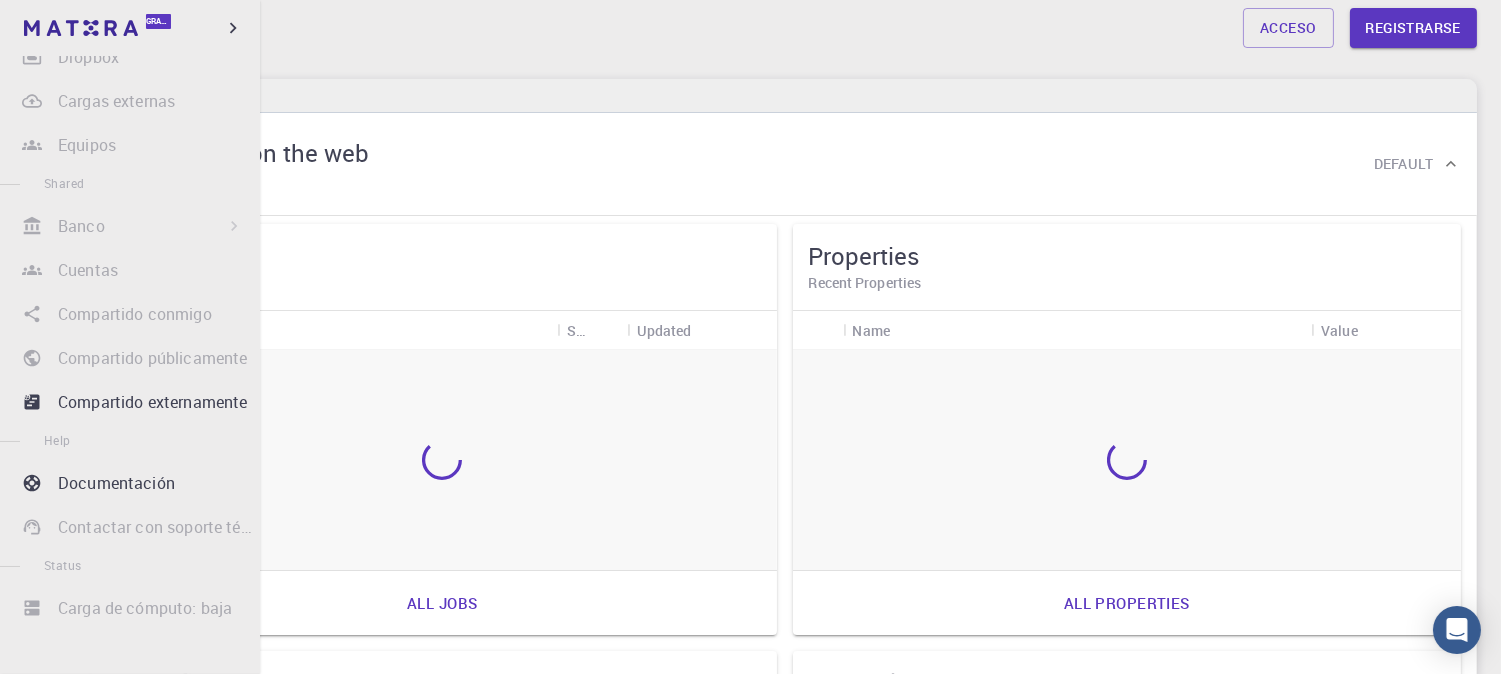 scroll, scrollTop: 0, scrollLeft: 0, axis: both 